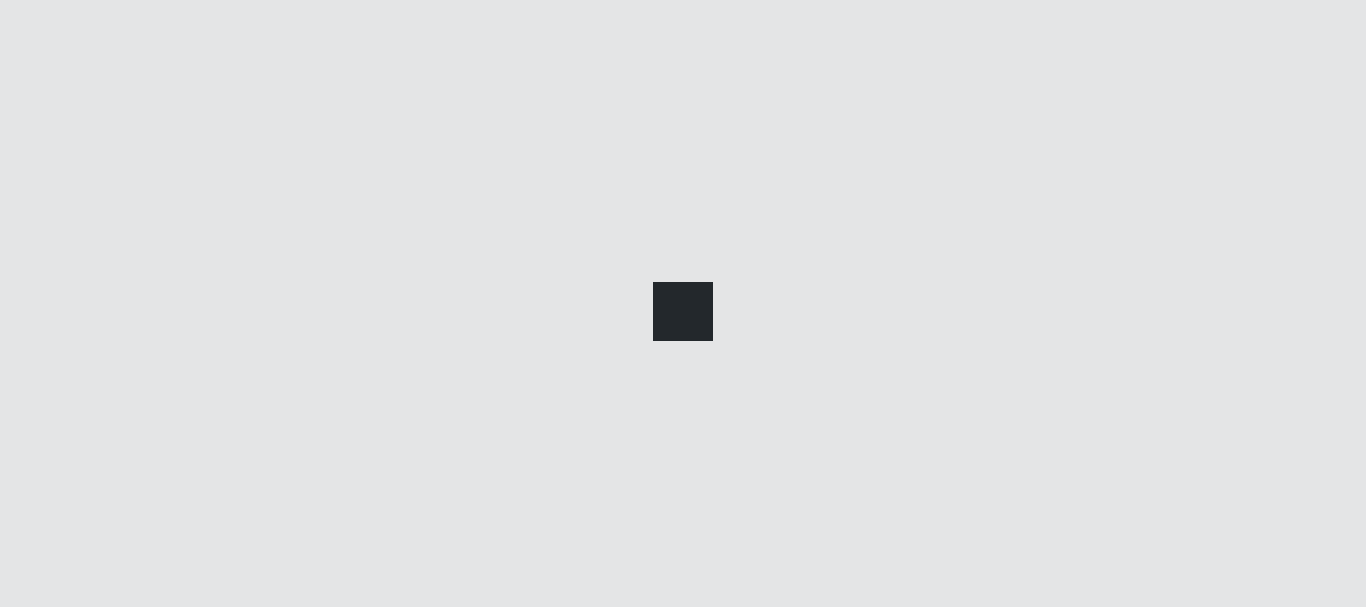 scroll, scrollTop: 0, scrollLeft: 0, axis: both 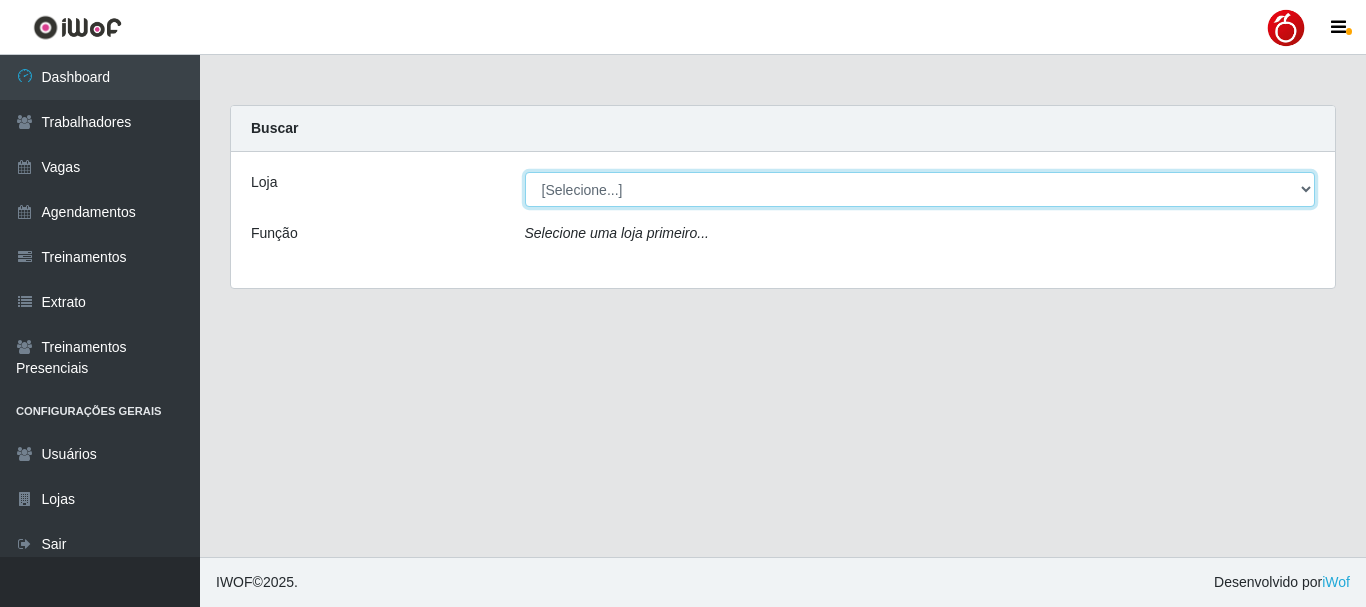 click on "[Selecione...] [REGION] - Alecrim [REGION] - Nova Parnamirim [REGION] - Petrópolis [REGION] - Santa Catarina" at bounding box center [920, 189] 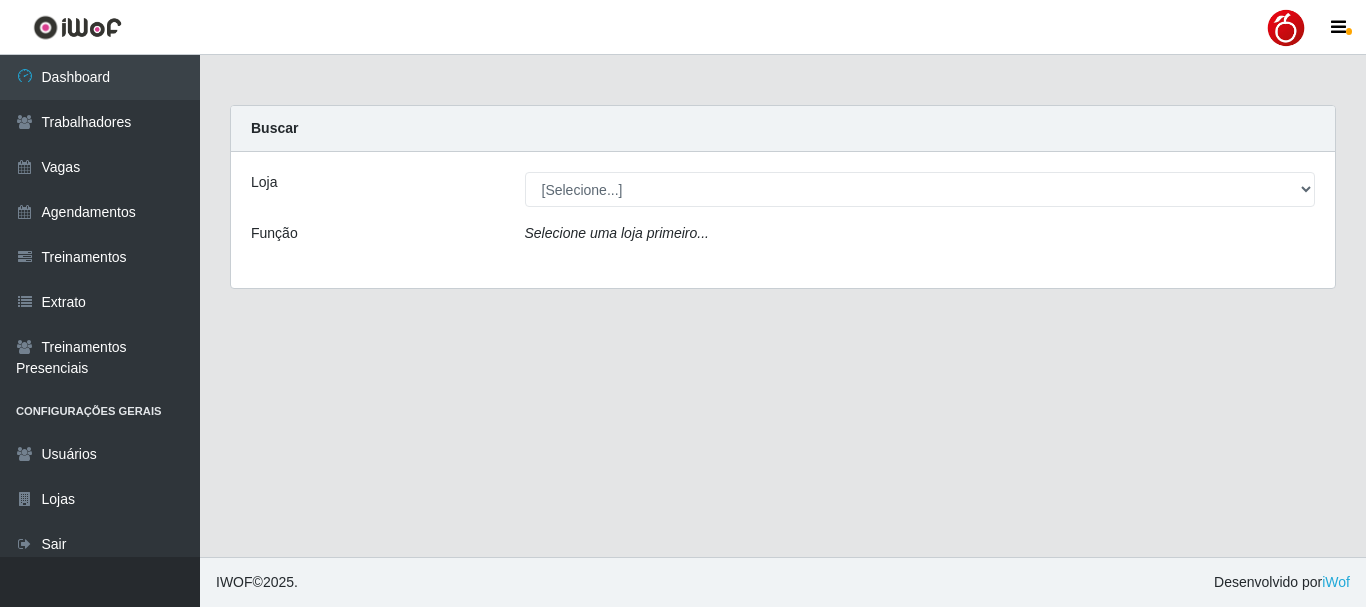 click at bounding box center (1286, 28) 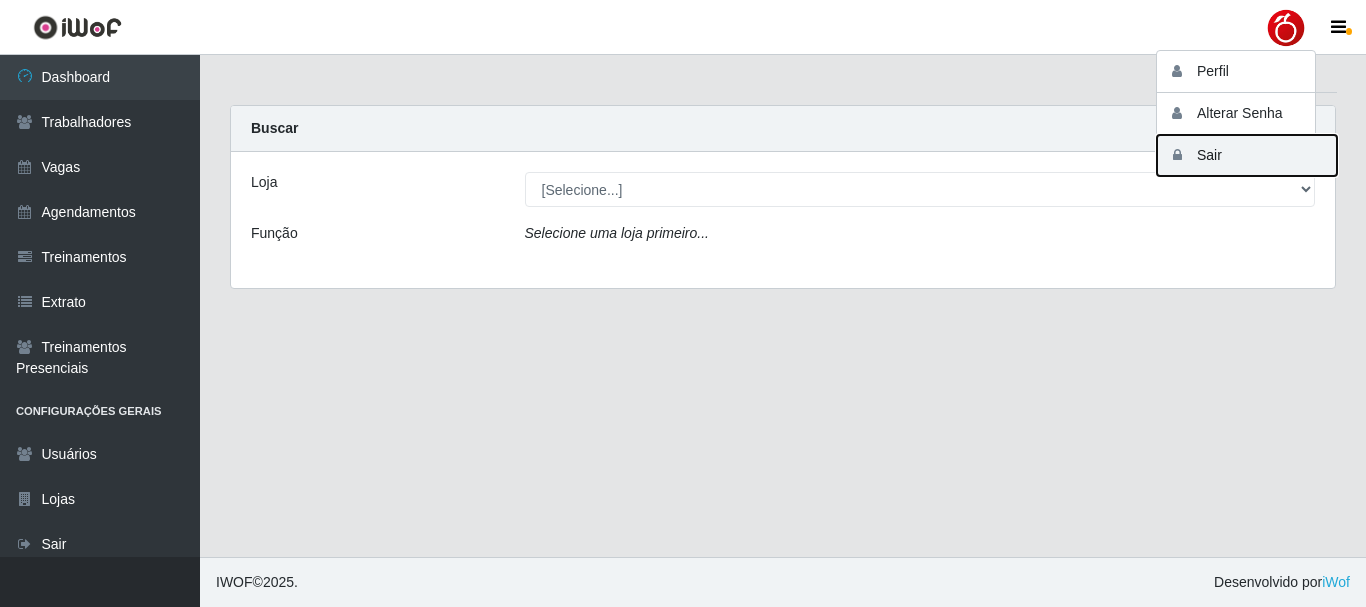 click on "Sair" at bounding box center [1247, 155] 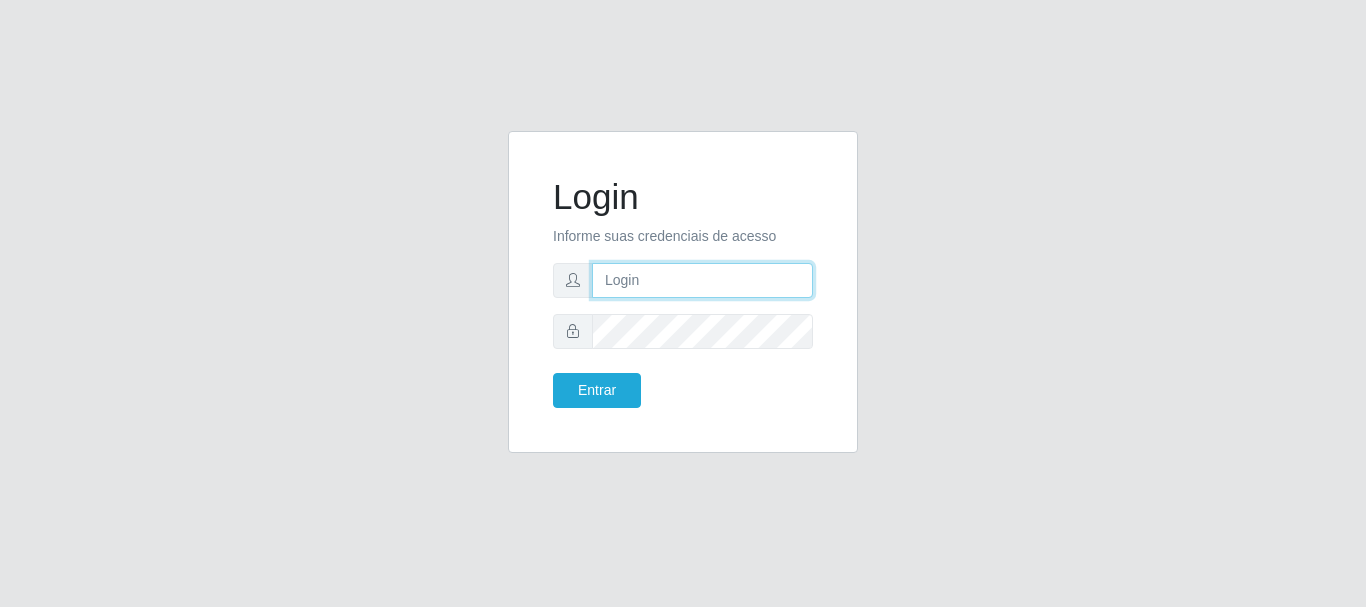 click at bounding box center [702, 280] 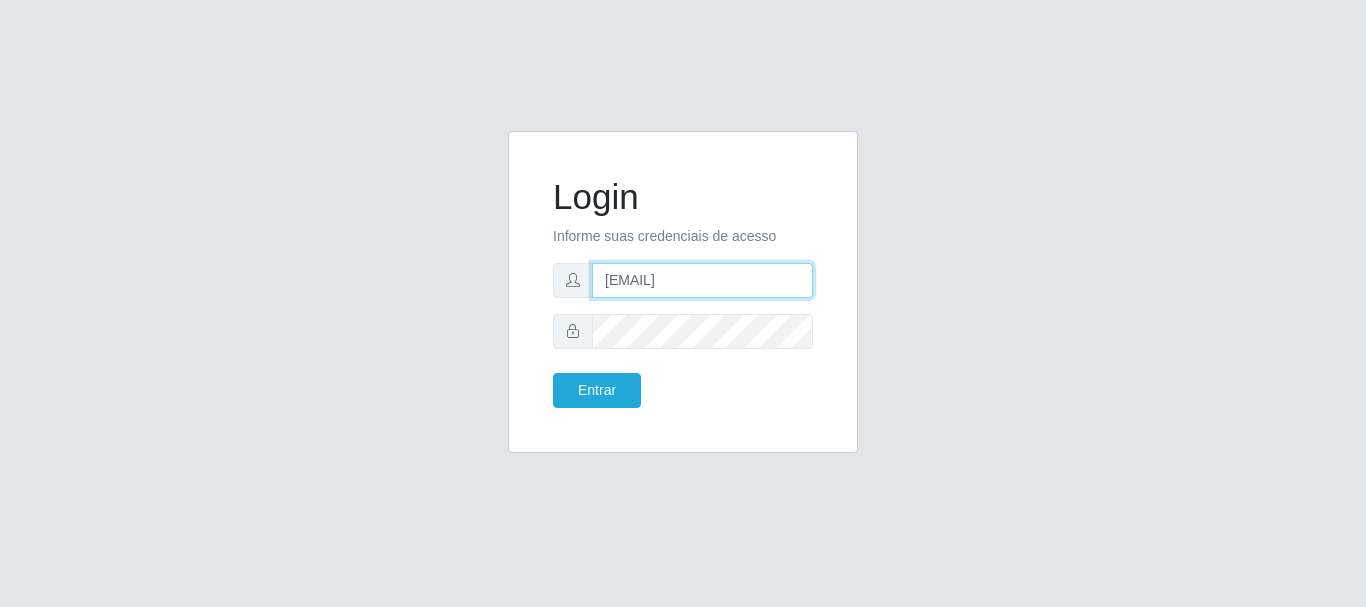click on "[EMAIL]" at bounding box center (702, 280) 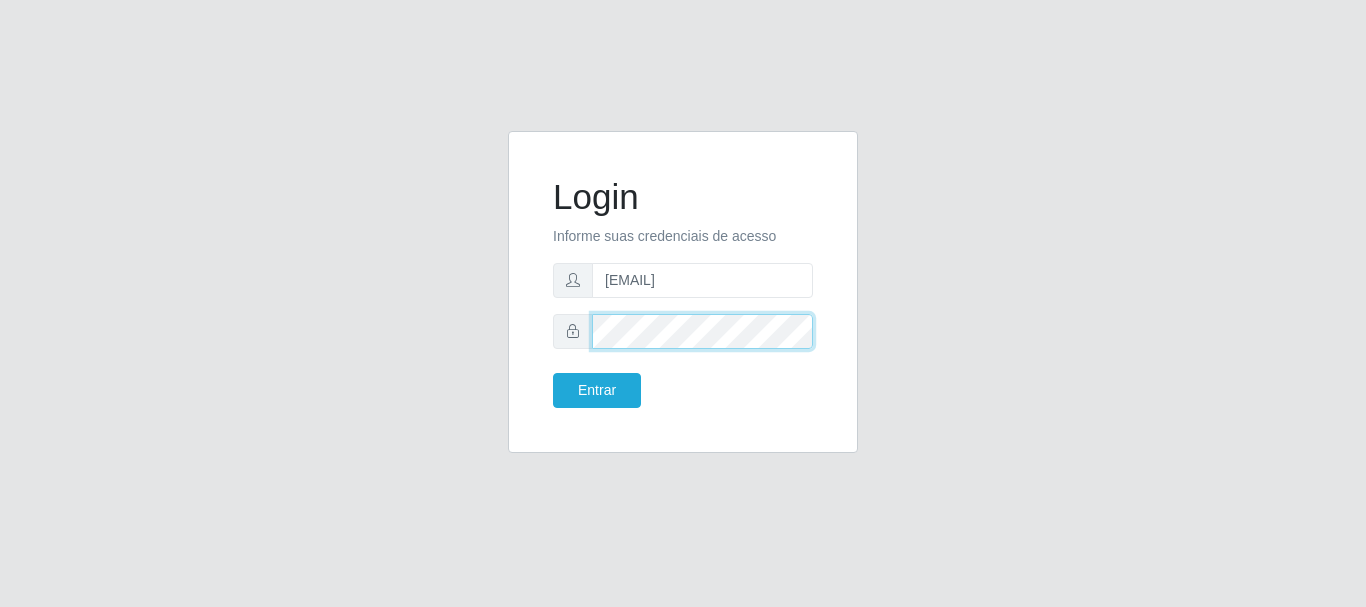 click on "Entrar" at bounding box center (597, 390) 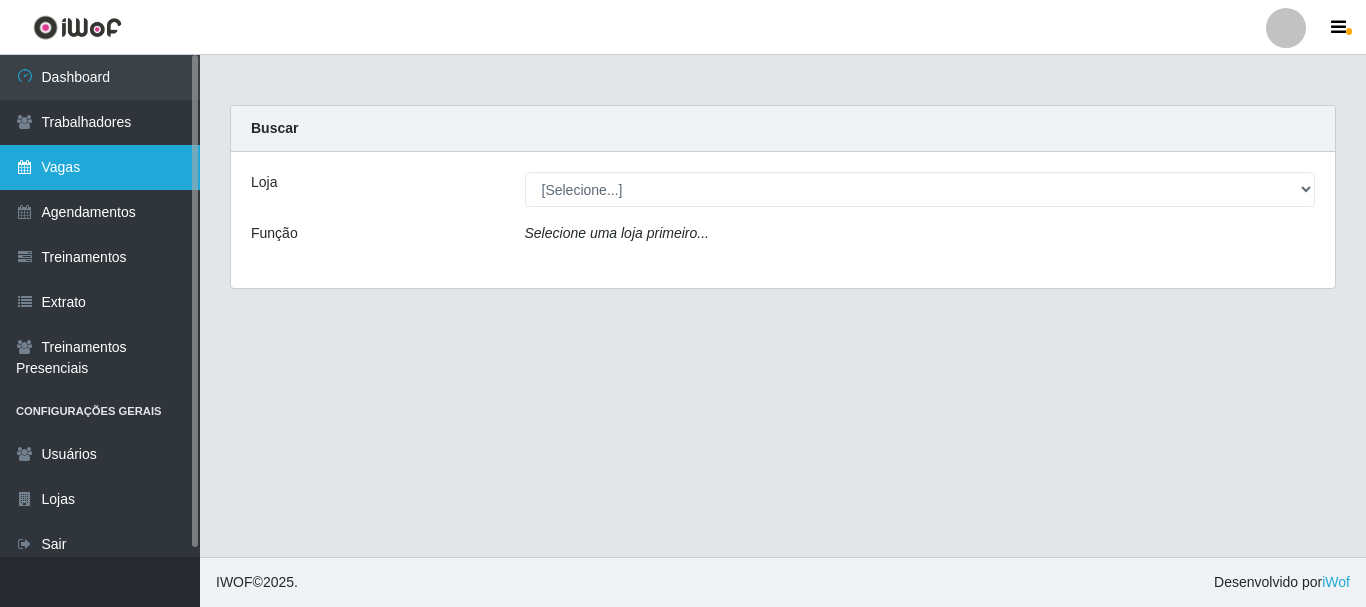 click on "Vagas" at bounding box center (100, 167) 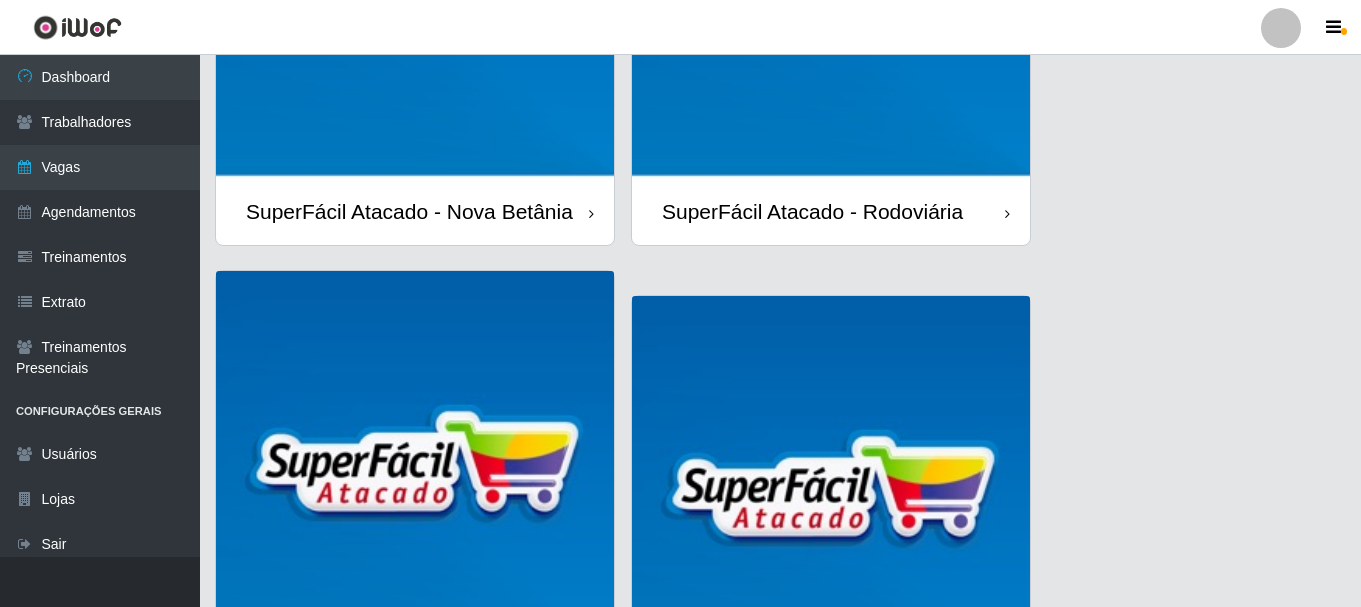 scroll, scrollTop: 1086, scrollLeft: 0, axis: vertical 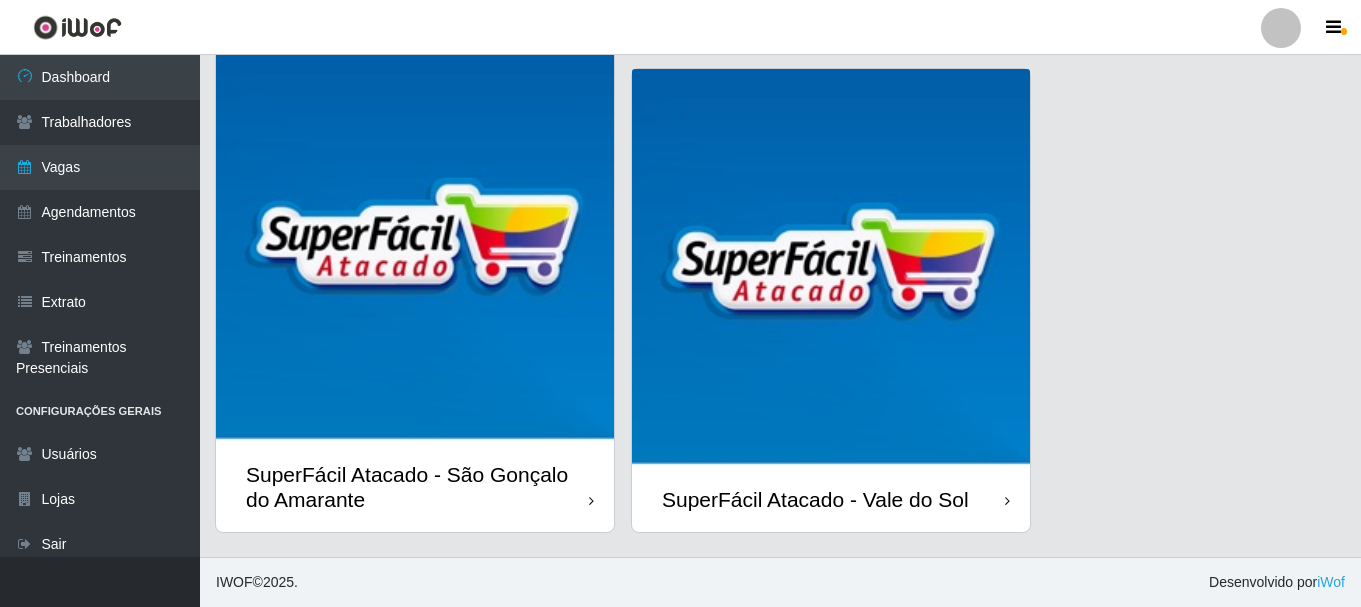 click on "SuperFácil Atacado - Vale do Sol" at bounding box center (831, 499) 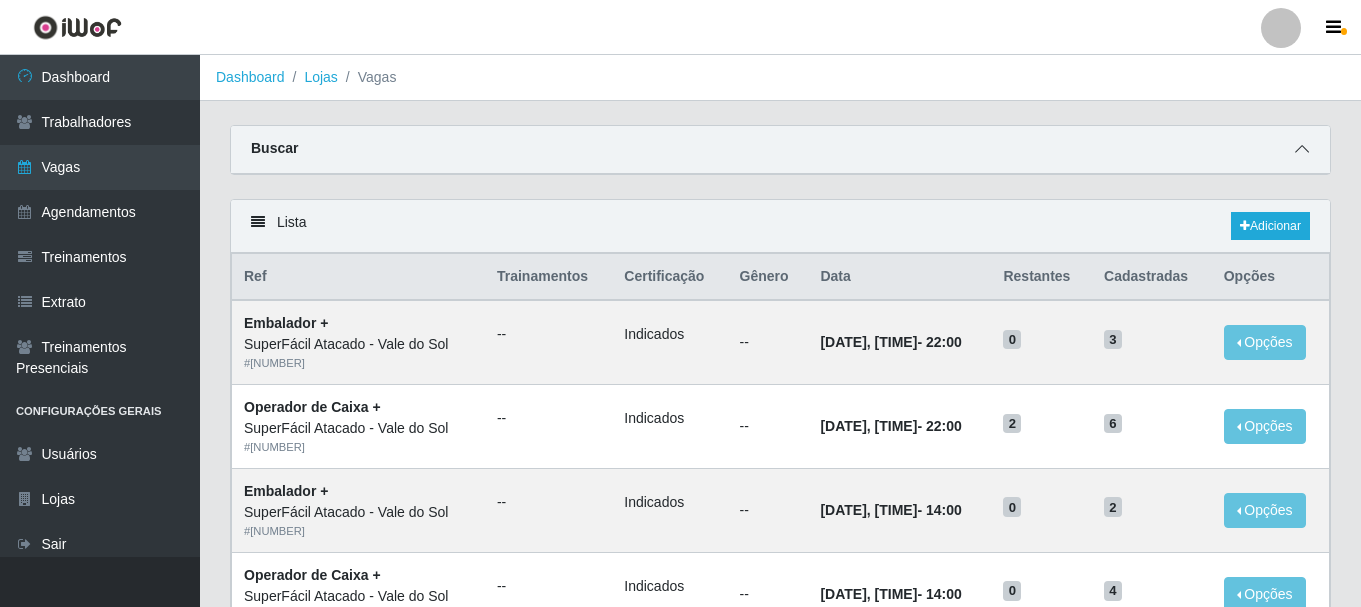click at bounding box center (1302, 149) 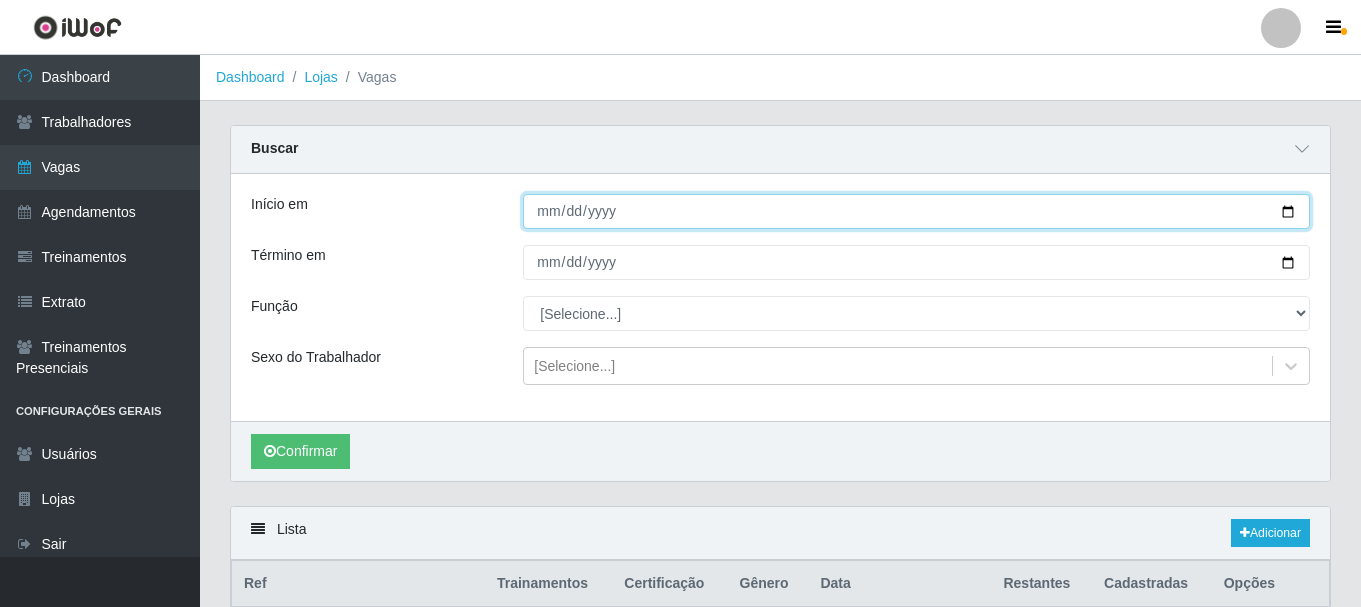 click on "Início em" at bounding box center [916, 211] 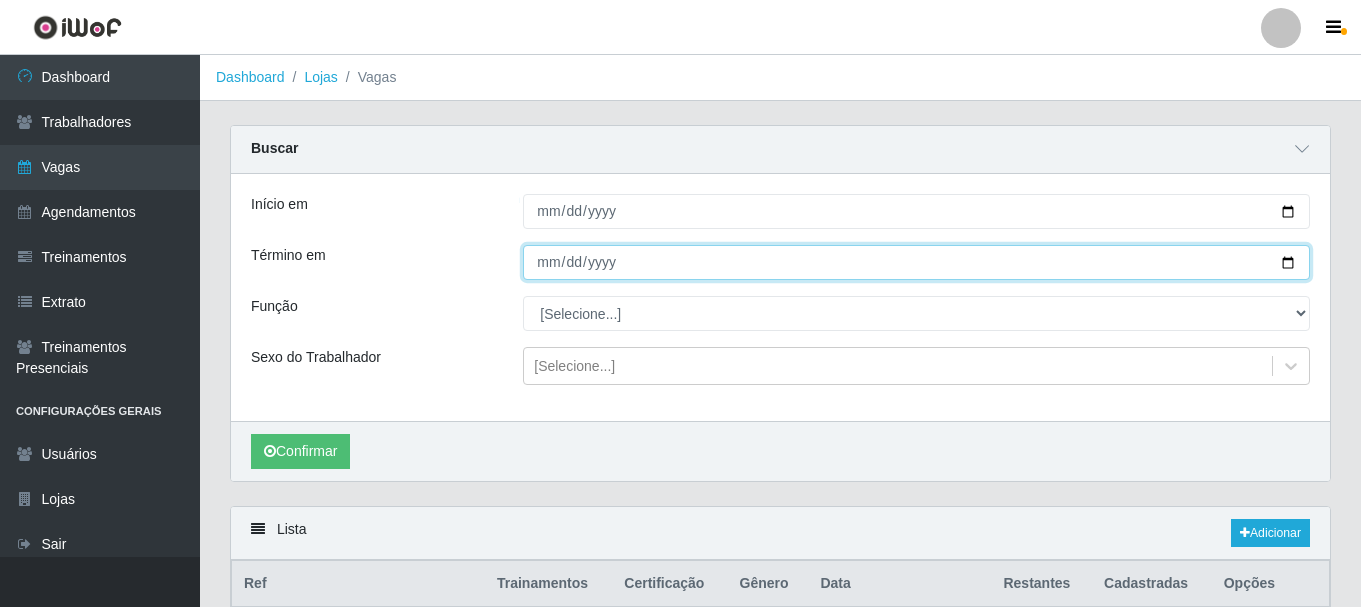 click on "Término em" at bounding box center [916, 262] 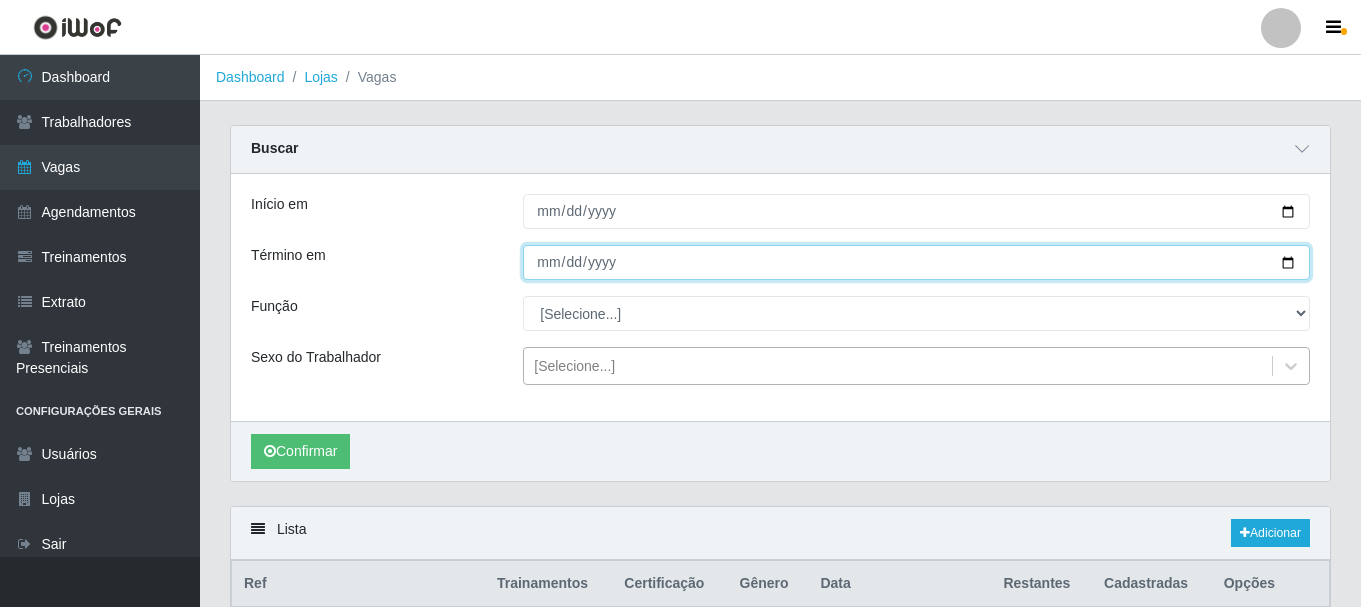 type on "2025-08-02" 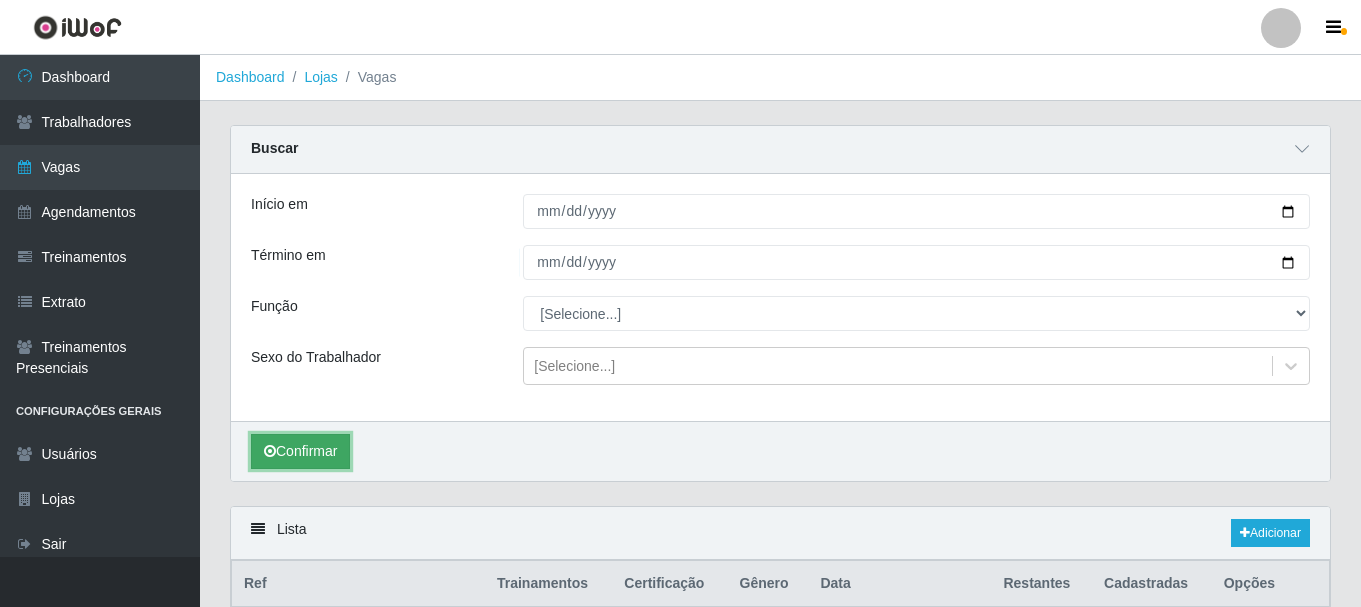 click on "Confirmar" at bounding box center (300, 451) 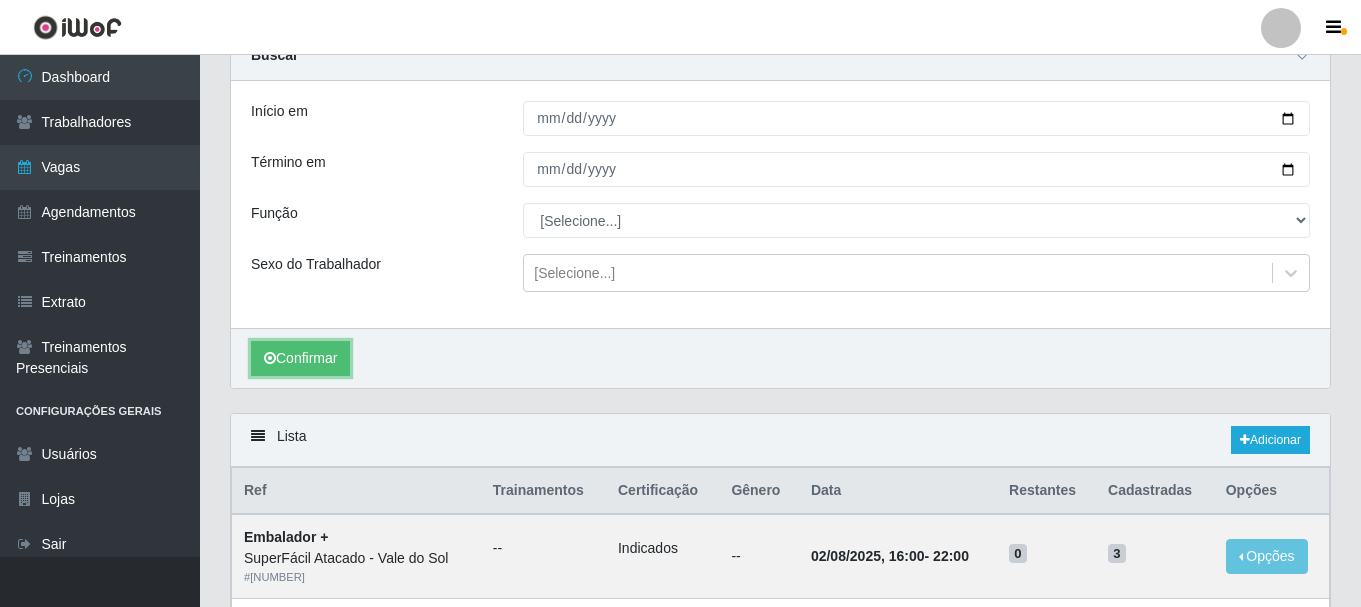 scroll, scrollTop: 92, scrollLeft: 0, axis: vertical 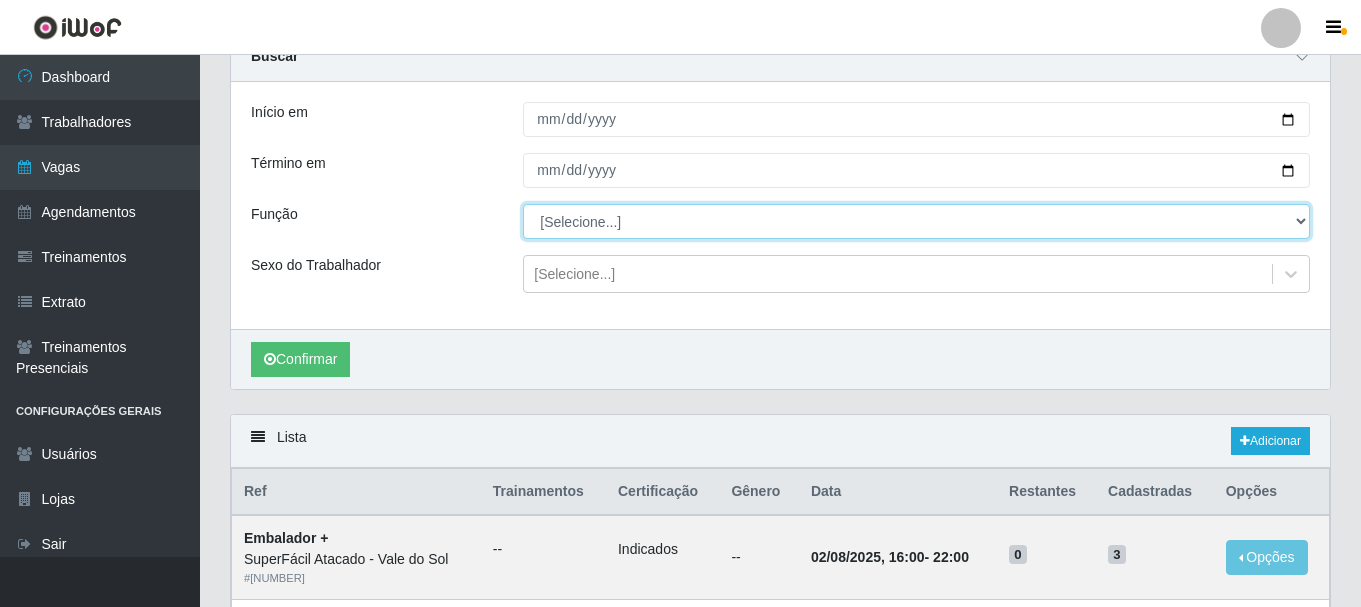 click on "[Selecione...] Embalador Embalador + Embalador ++ Operador de Caixa Operador de Caixa + Operador de Caixa ++" at bounding box center (916, 221) 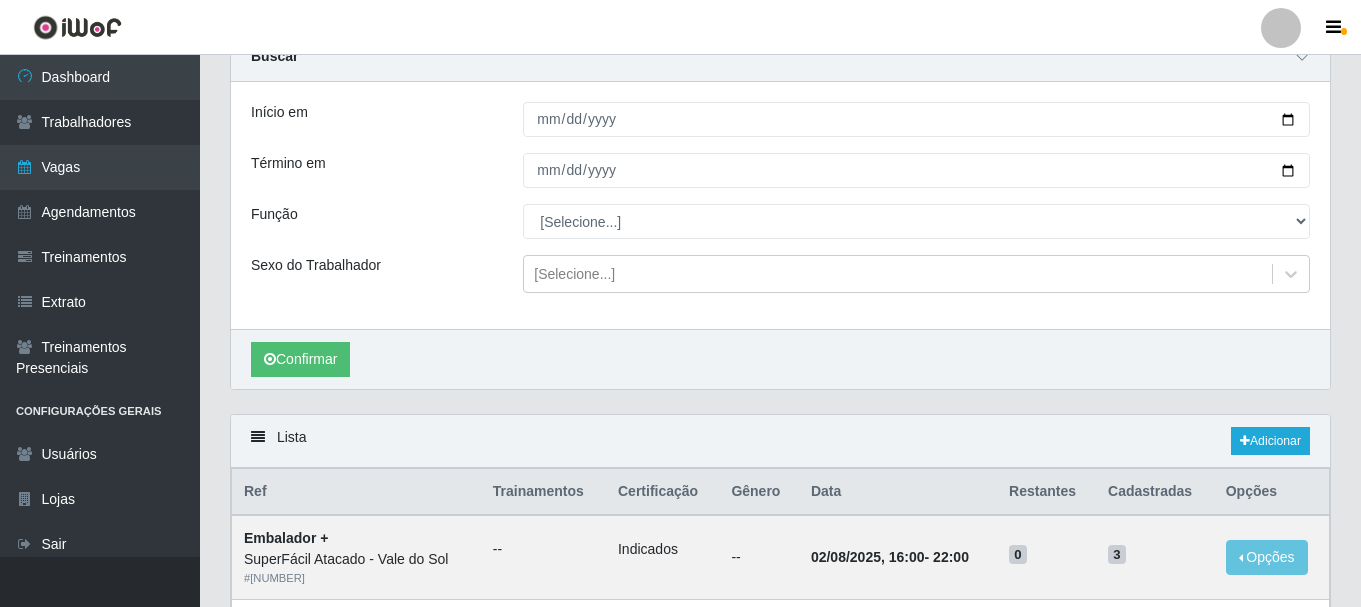 click on "Início em 2025-08-02 Término em 2025-08-02 Função [Selecione...] Embalador Embalador + Embalador ++ Operador de Caixa Operador de Caixa + Operador de Caixa ++ Sexo do Trabalhador [Selecione...]" at bounding box center (780, 205) 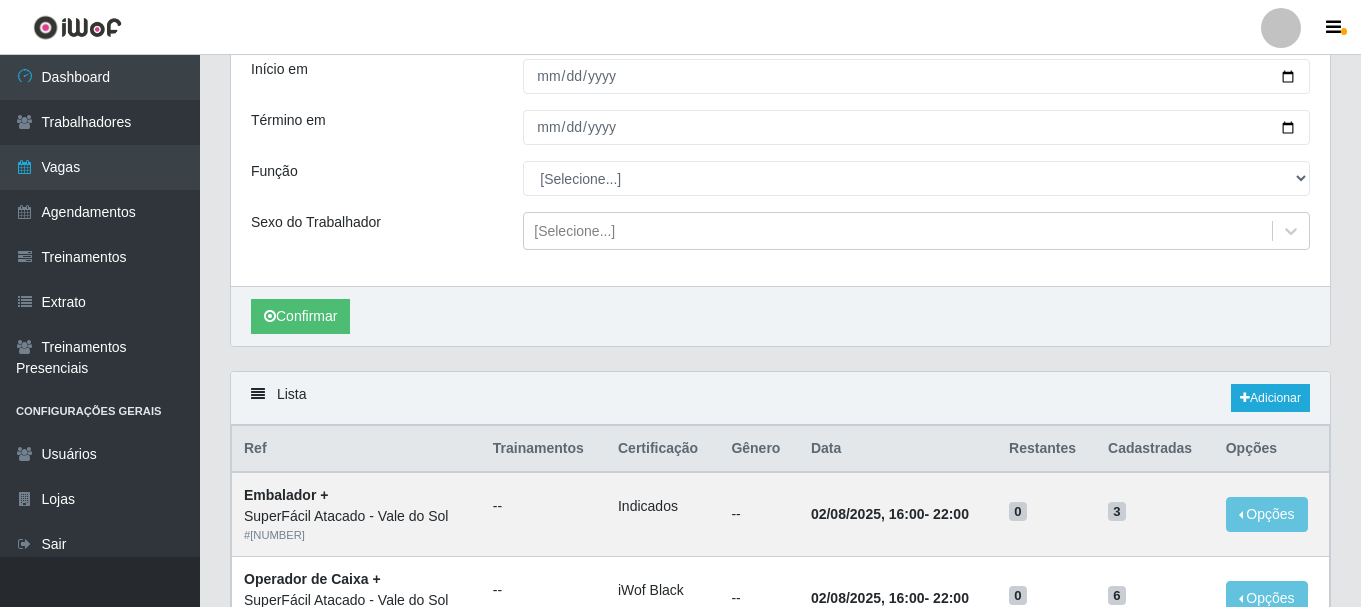 scroll, scrollTop: 0, scrollLeft: 0, axis: both 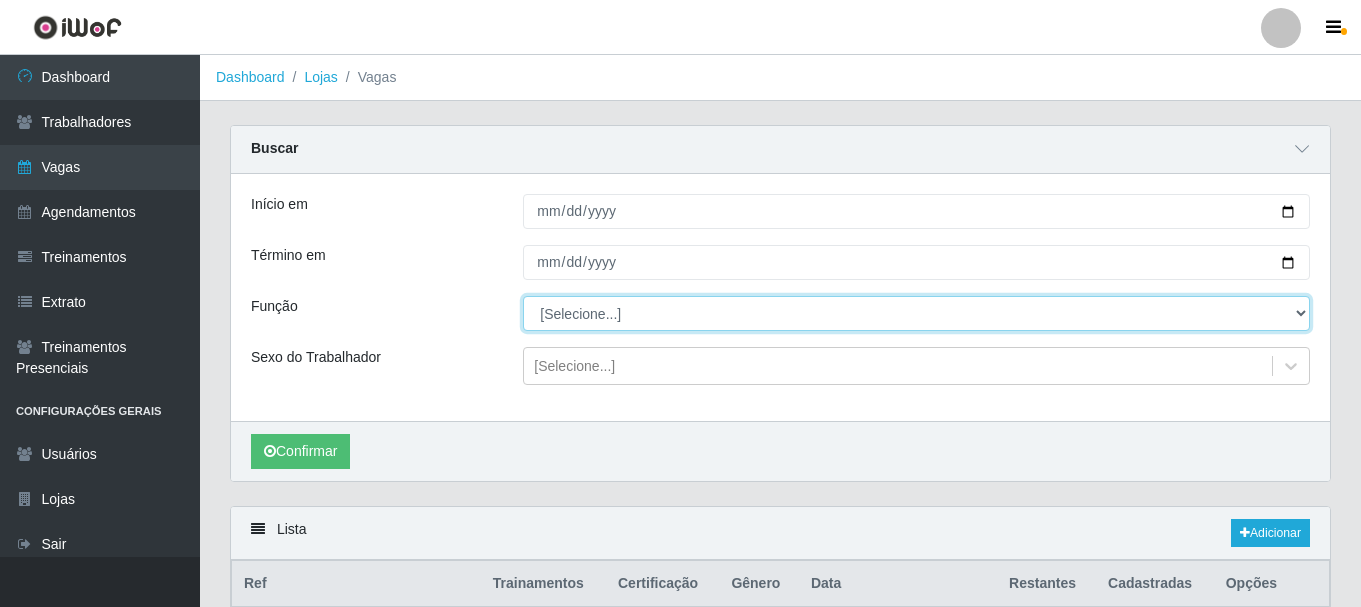 click on "[Selecione...] Embalador Embalador + Embalador ++ Operador de Caixa Operador de Caixa + Operador de Caixa ++" at bounding box center [916, 313] 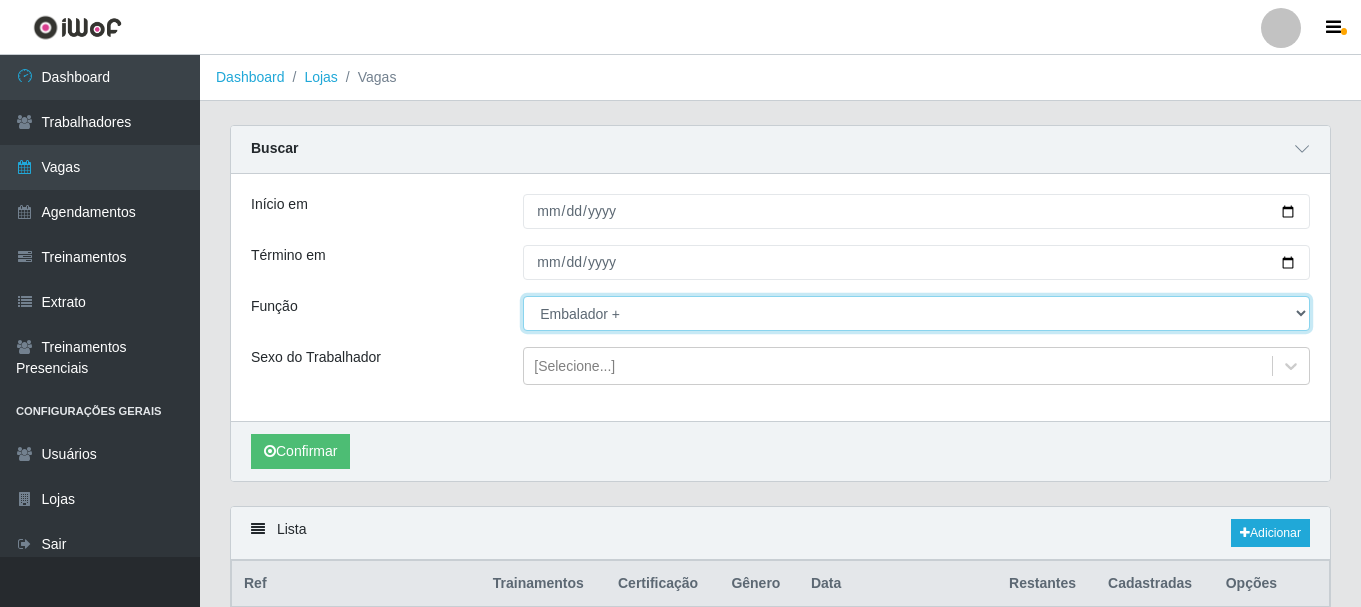 click on "[Selecione...] Embalador Embalador + Embalador ++ Operador de Caixa Operador de Caixa + Operador de Caixa ++" at bounding box center (916, 313) 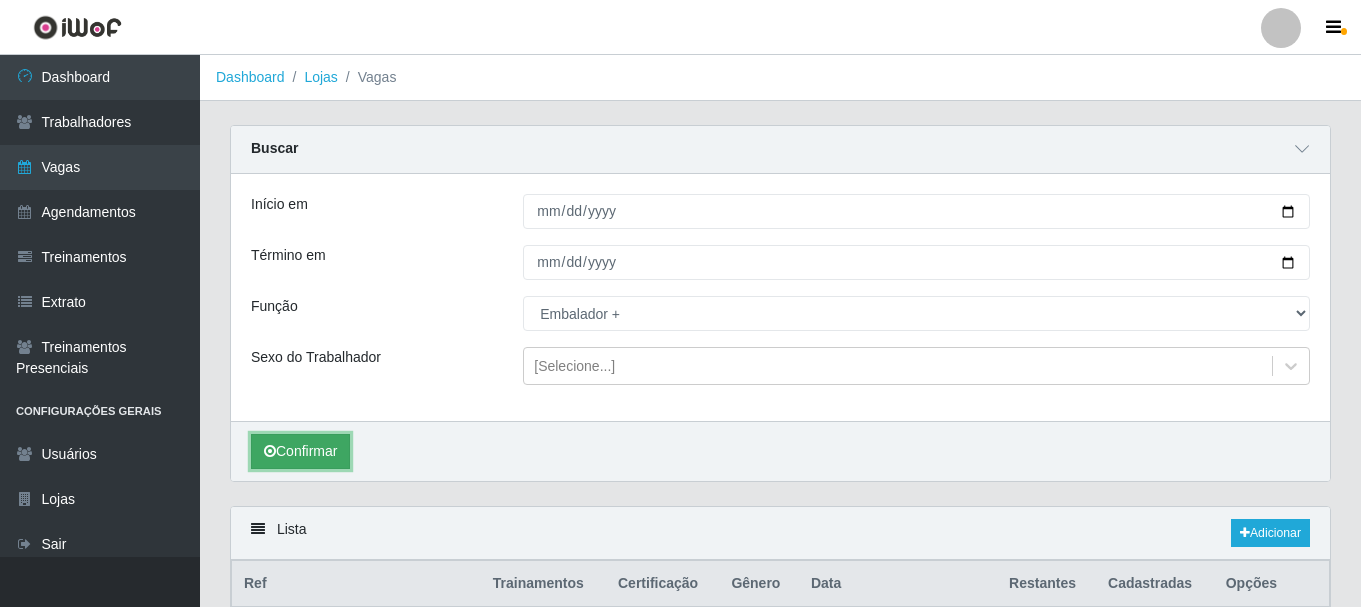 click on "Confirmar" at bounding box center (300, 451) 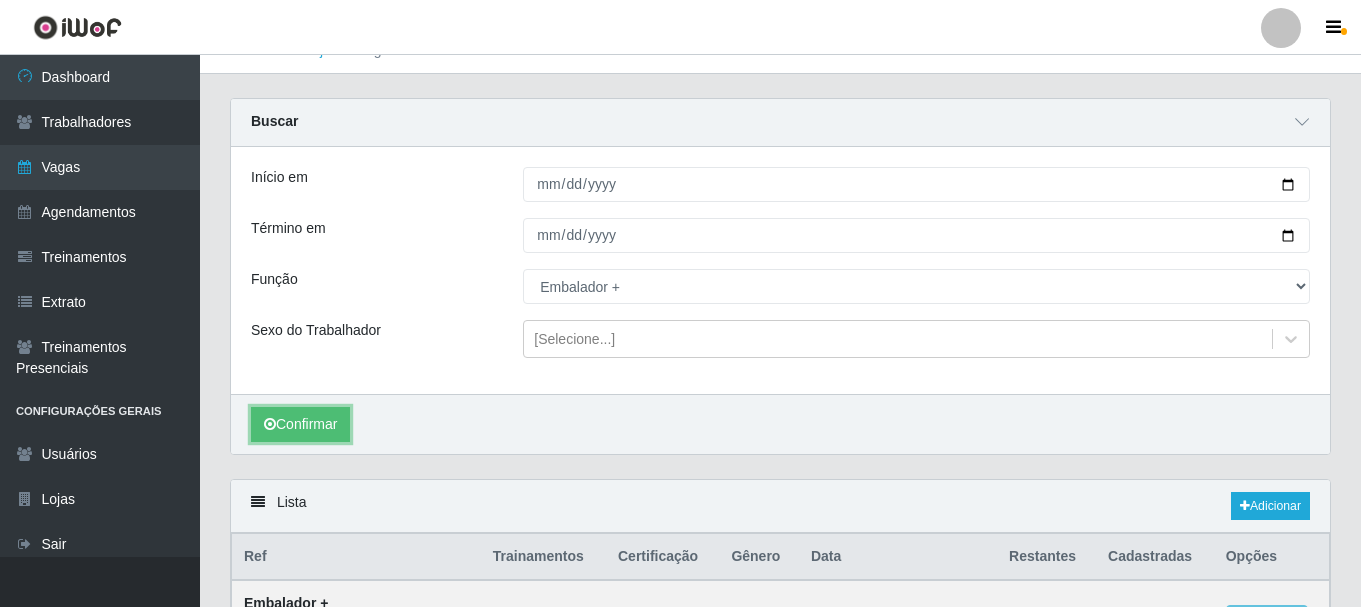 scroll, scrollTop: 26, scrollLeft: 0, axis: vertical 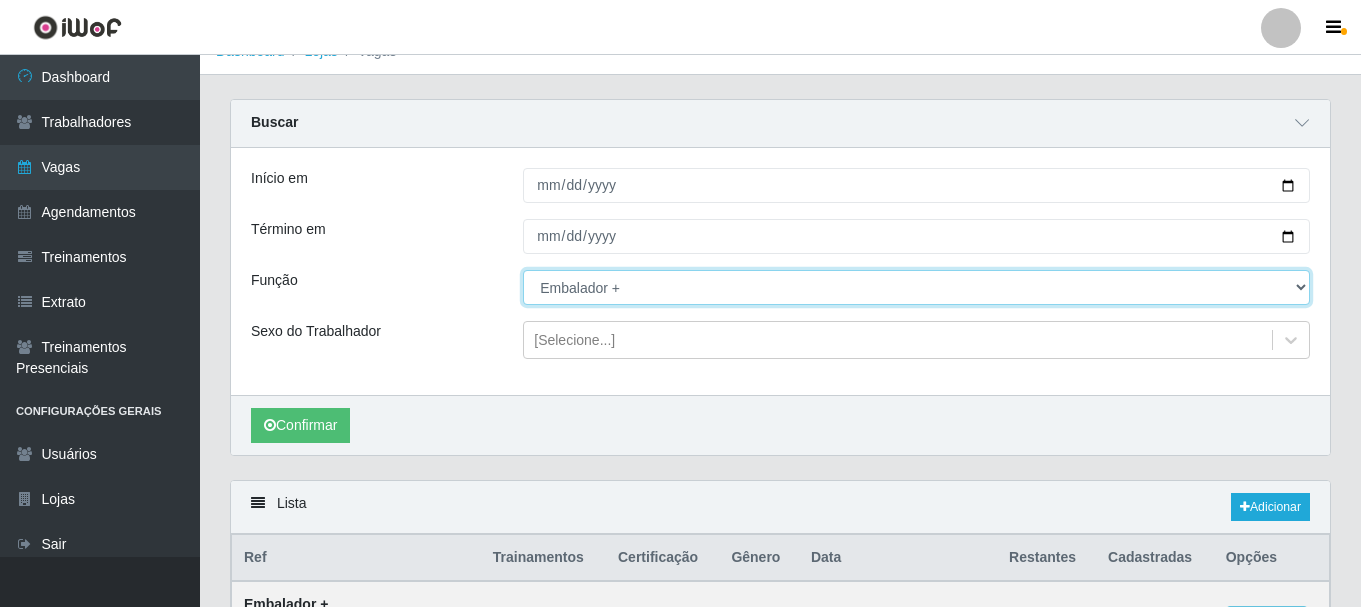 click on "[Selecione...] Embalador Embalador + Embalador ++ Operador de Caixa Operador de Caixa + Operador de Caixa ++" at bounding box center [916, 287] 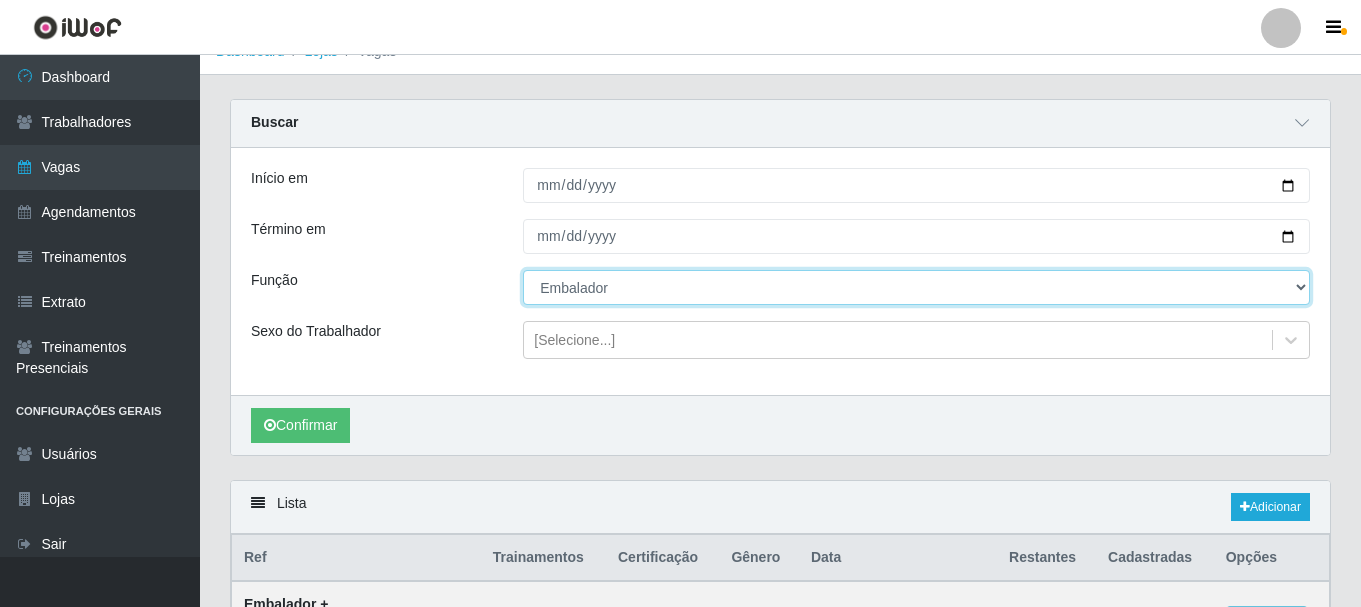 click on "[Selecione...] Embalador Embalador + Embalador ++ Operador de Caixa Operador de Caixa + Operador de Caixa ++" at bounding box center (916, 287) 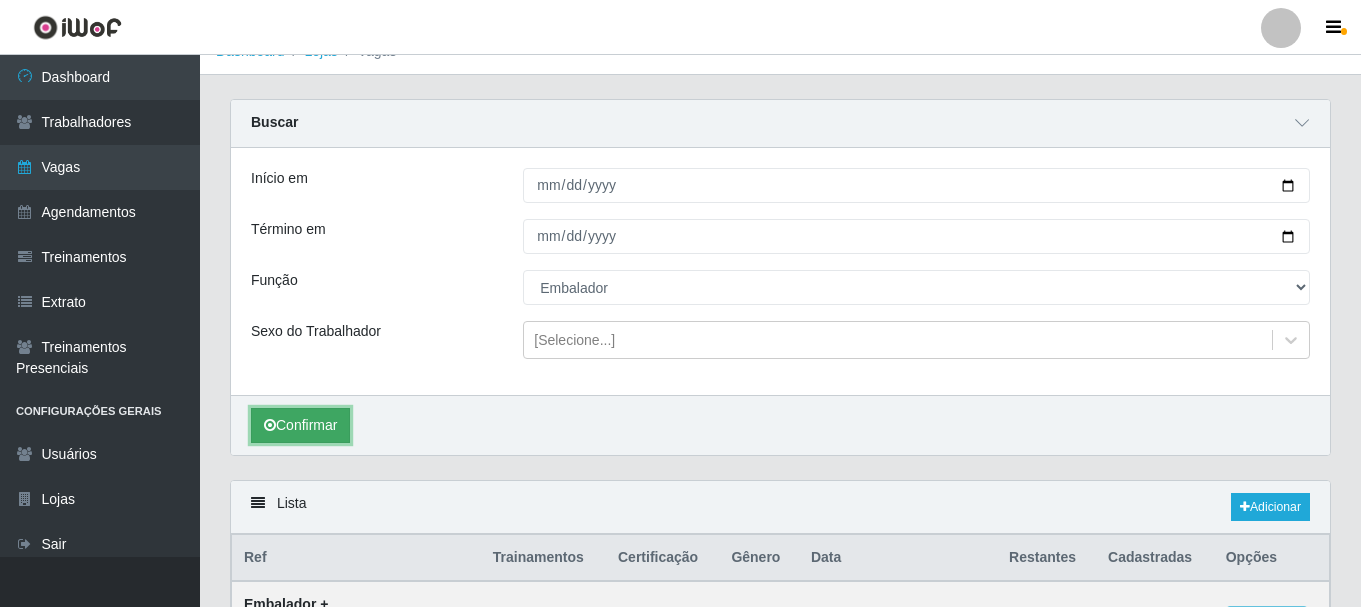 click on "Confirmar" at bounding box center [300, 425] 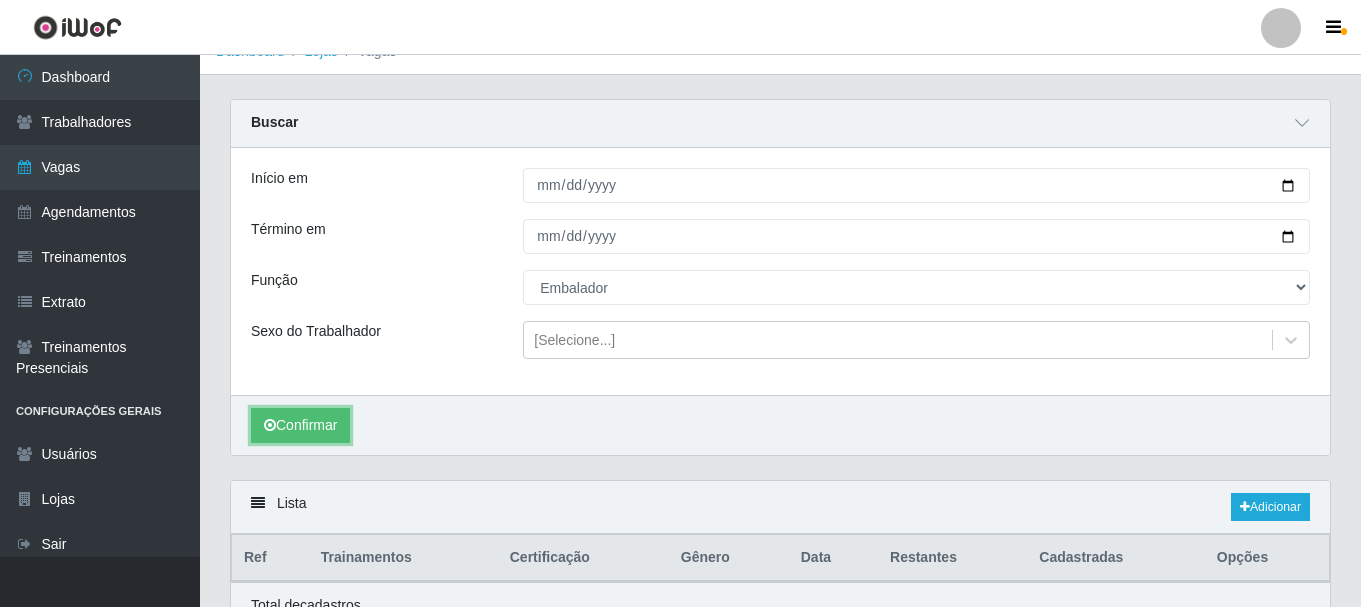 scroll, scrollTop: 123, scrollLeft: 0, axis: vertical 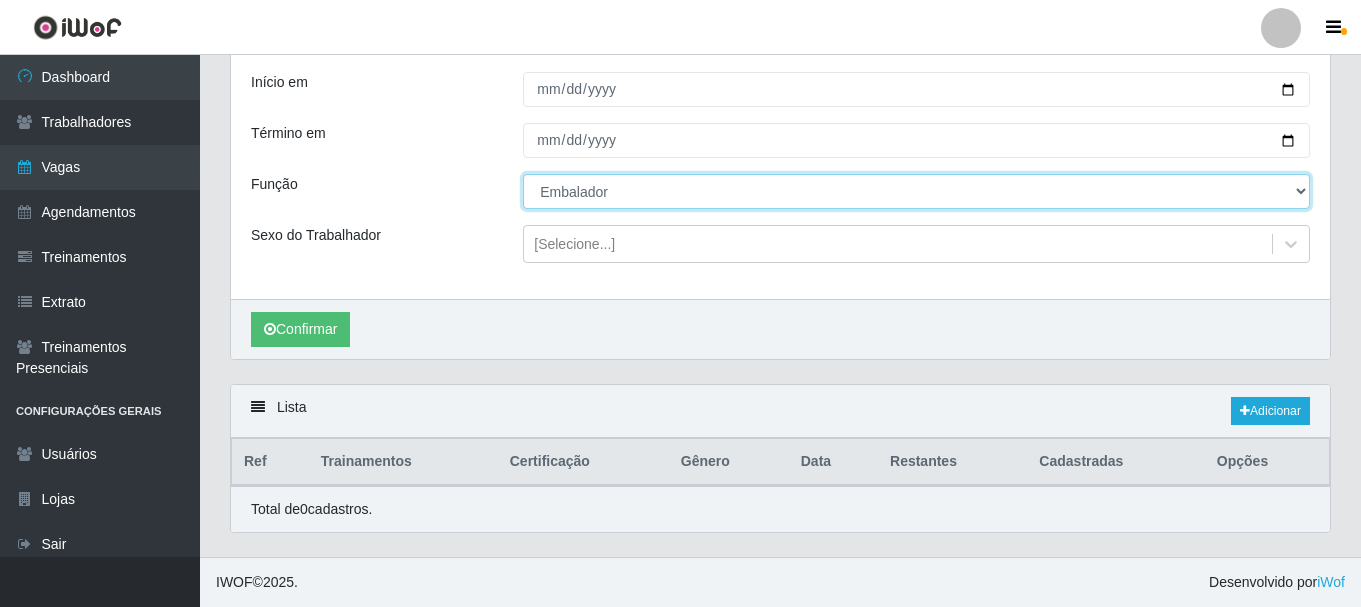 click on "[Selecione...] Embalador Embalador + Embalador ++ Operador de Caixa Operador de Caixa + Operador de Caixa ++" at bounding box center [916, 191] 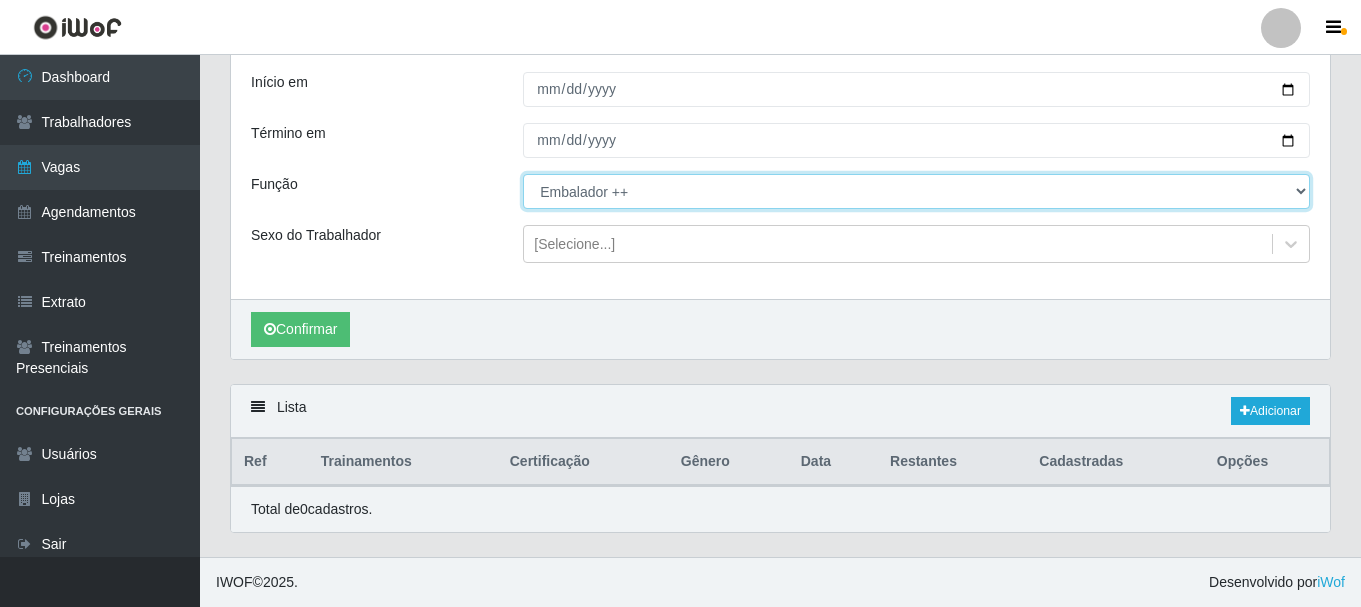 click on "[Selecione...] Embalador Embalador + Embalador ++ Operador de Caixa Operador de Caixa + Operador de Caixa ++" at bounding box center [916, 191] 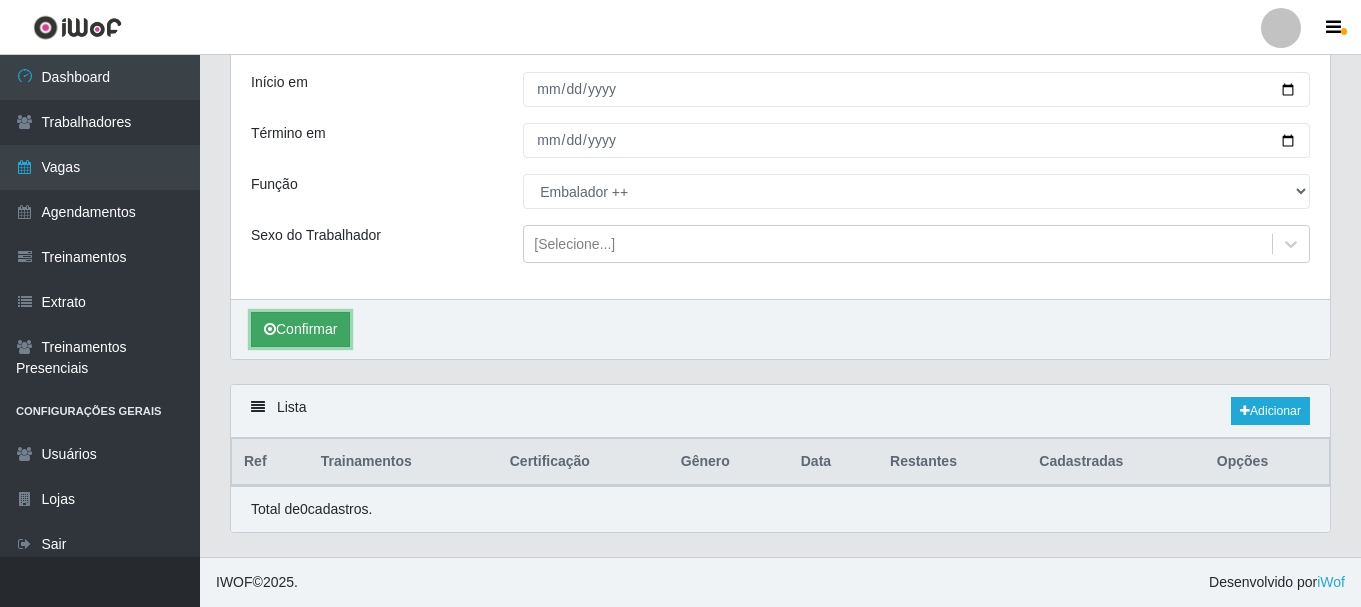 click on "Confirmar" at bounding box center [300, 329] 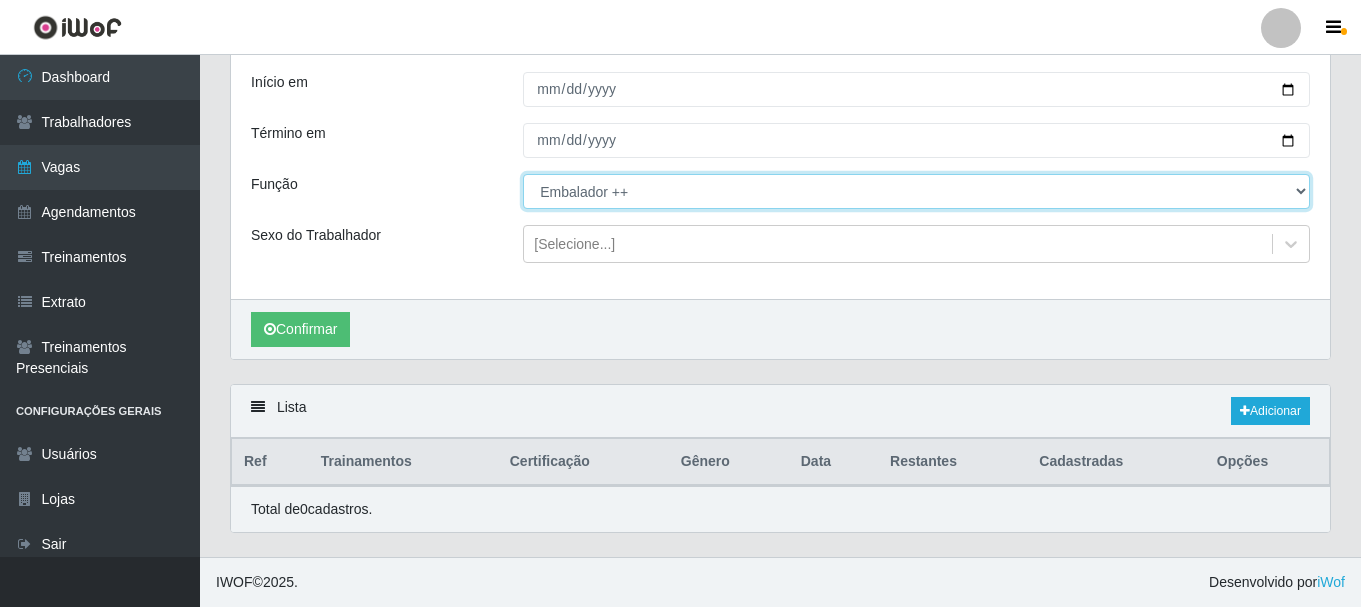 click on "[Selecione...] Embalador Embalador + Embalador ++ Operador de Caixa Operador de Caixa + Operador de Caixa ++" at bounding box center (916, 191) 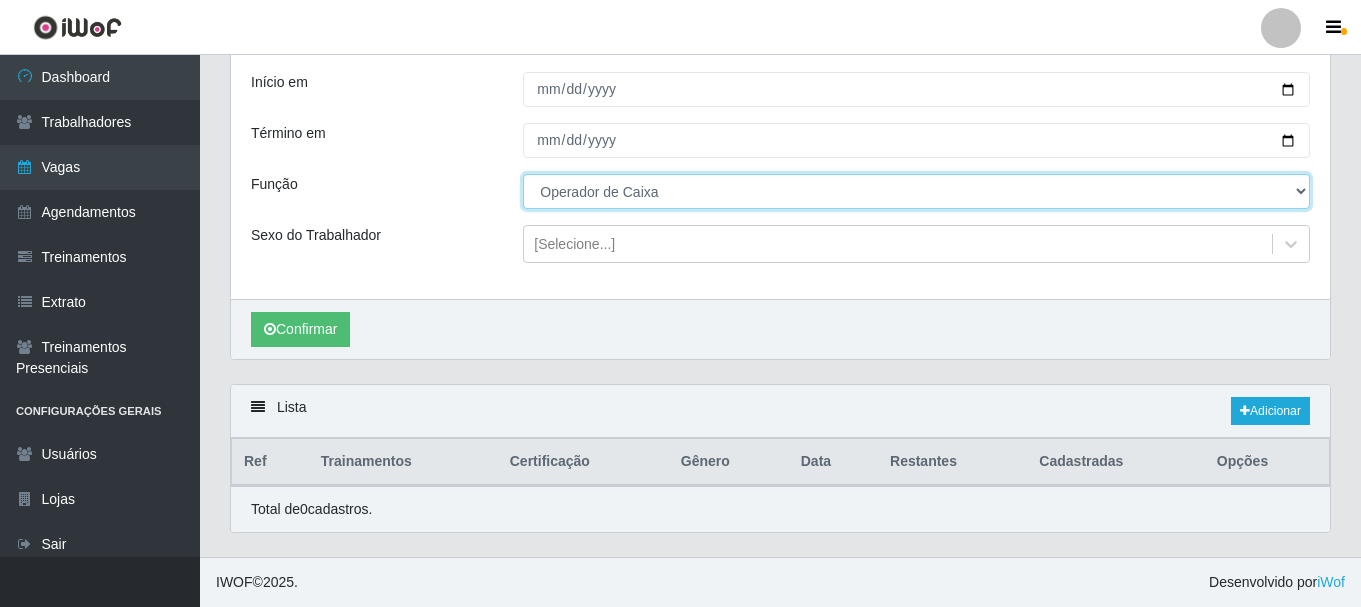 click on "[Selecione...] Embalador Embalador + Embalador ++ Operador de Caixa Operador de Caixa + Operador de Caixa ++" at bounding box center [916, 191] 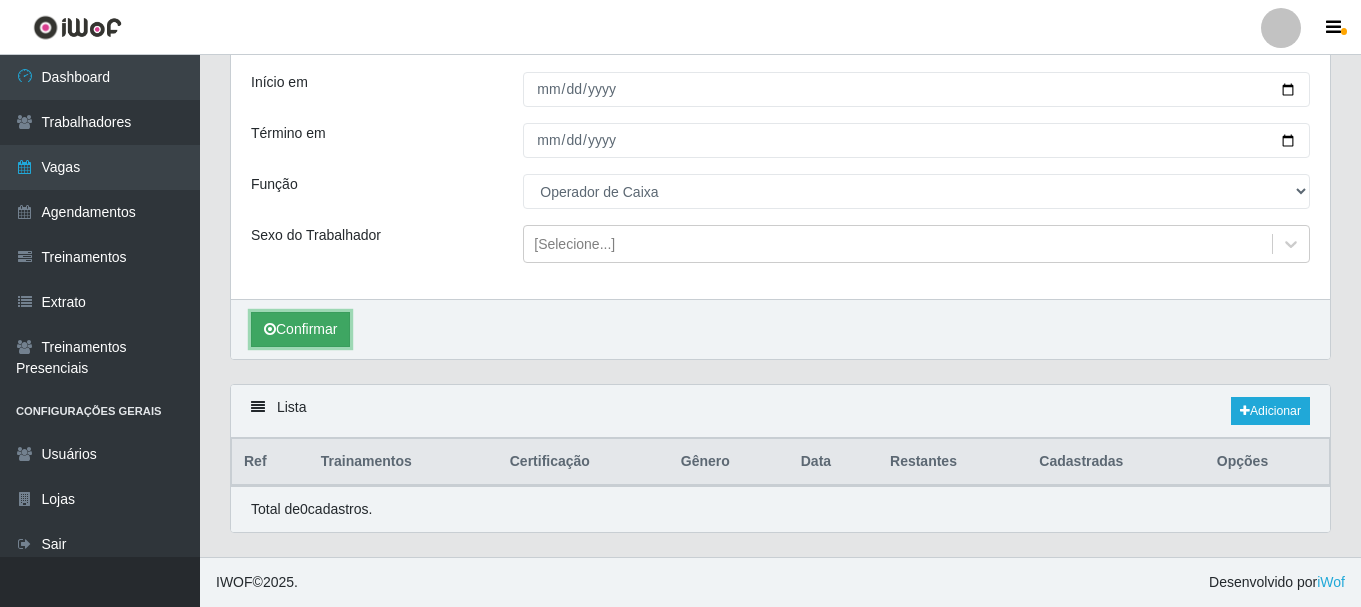 click on "Confirmar" at bounding box center (300, 329) 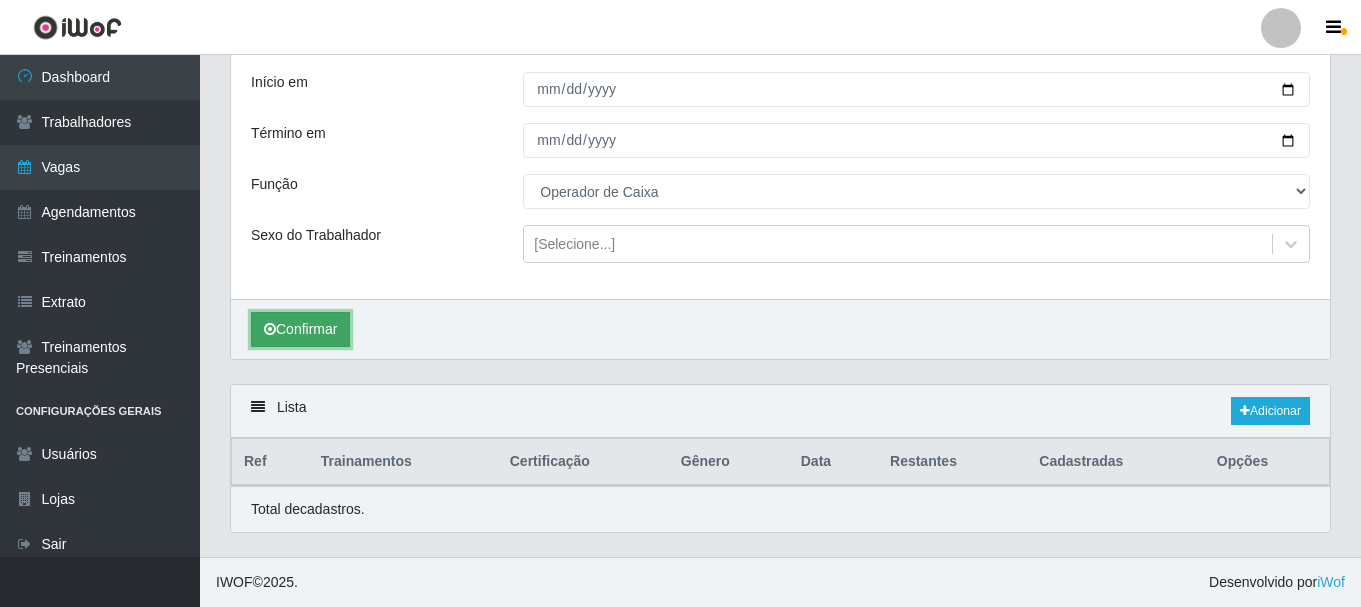 click on "Confirmar" at bounding box center (300, 329) 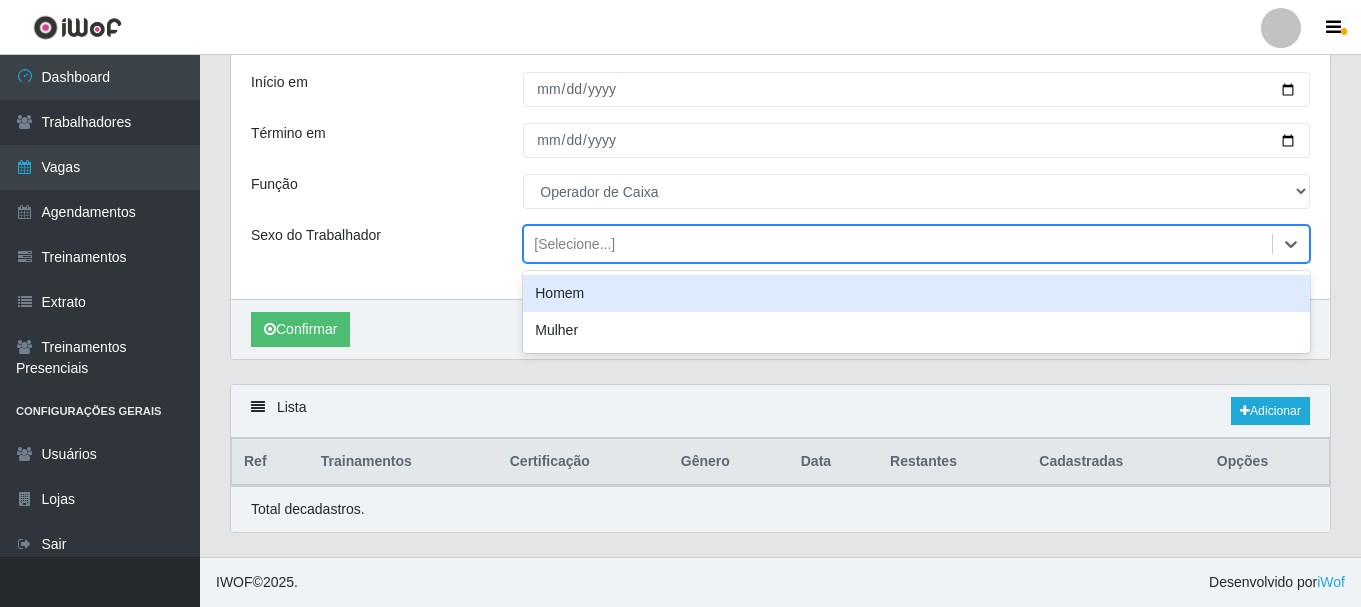 click on "[Selecione...]" at bounding box center [898, 244] 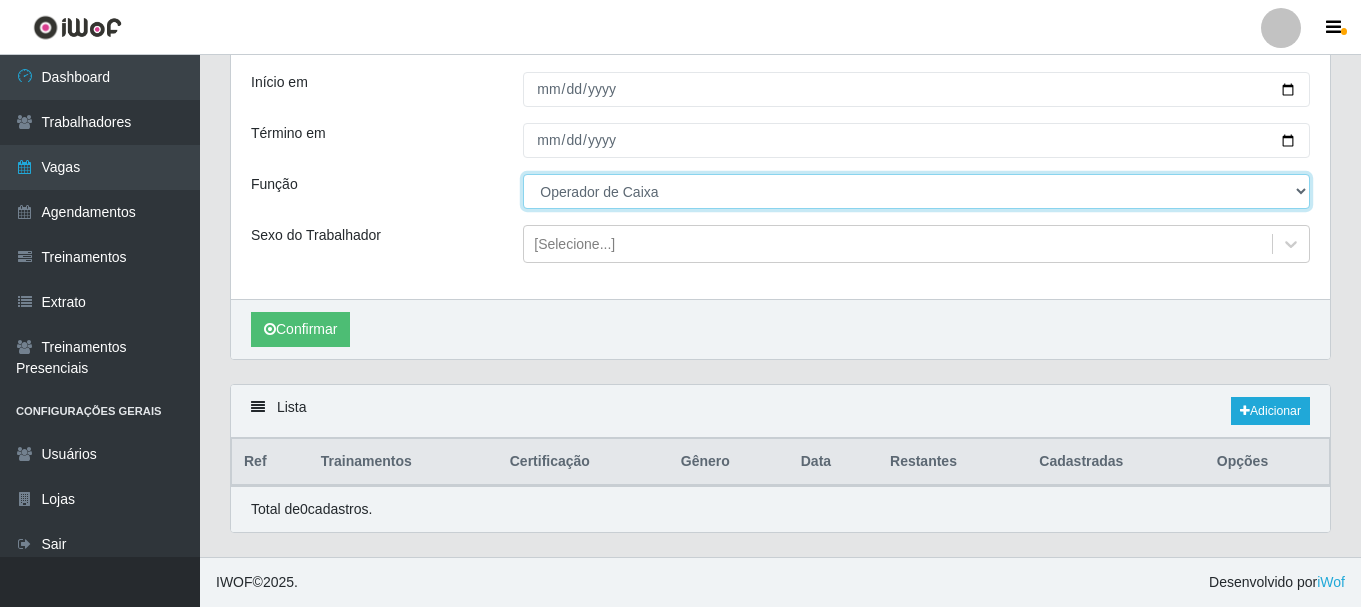 click on "[Selecione...] Embalador Embalador + Embalador ++ Operador de Caixa Operador de Caixa + Operador de Caixa ++" at bounding box center (916, 191) 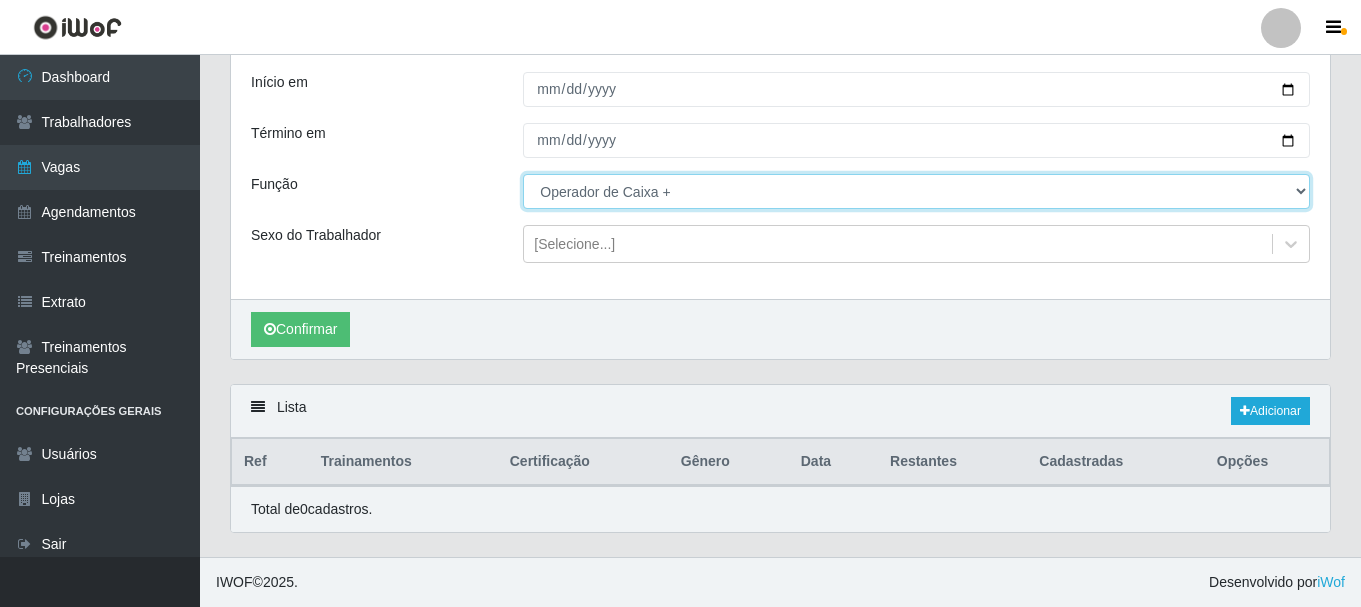 click on "[Selecione...] Embalador Embalador + Embalador ++ Operador de Caixa Operador de Caixa + Operador de Caixa ++" at bounding box center (916, 191) 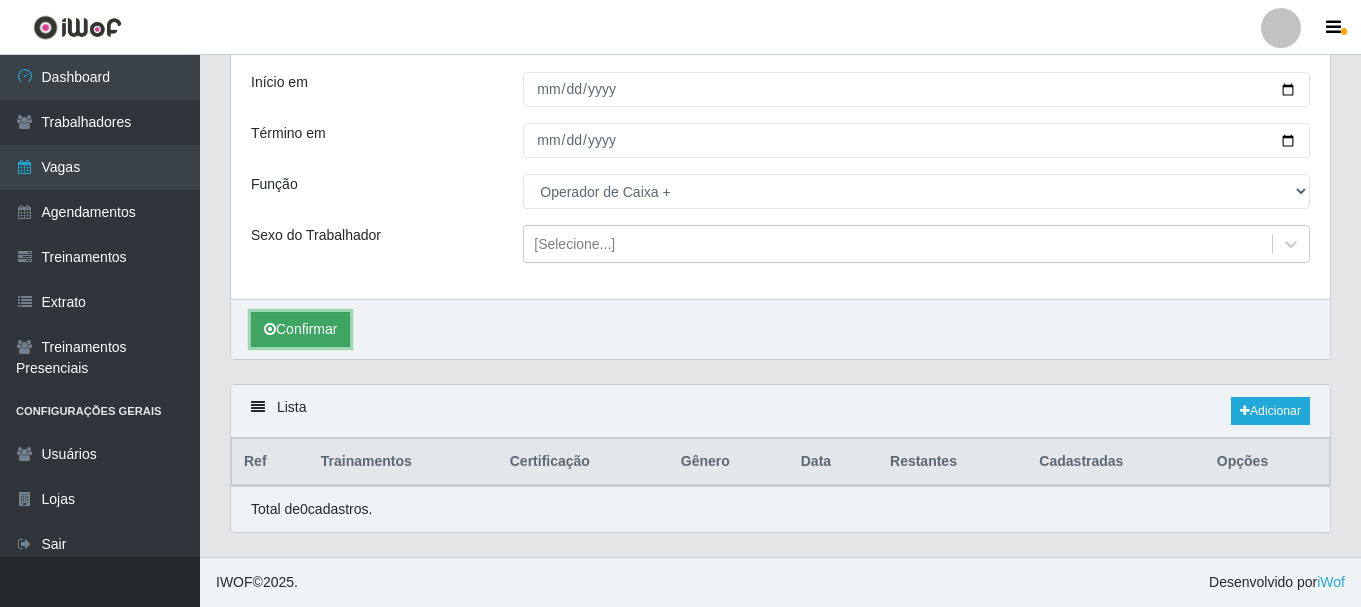 click on "Confirmar" at bounding box center [300, 329] 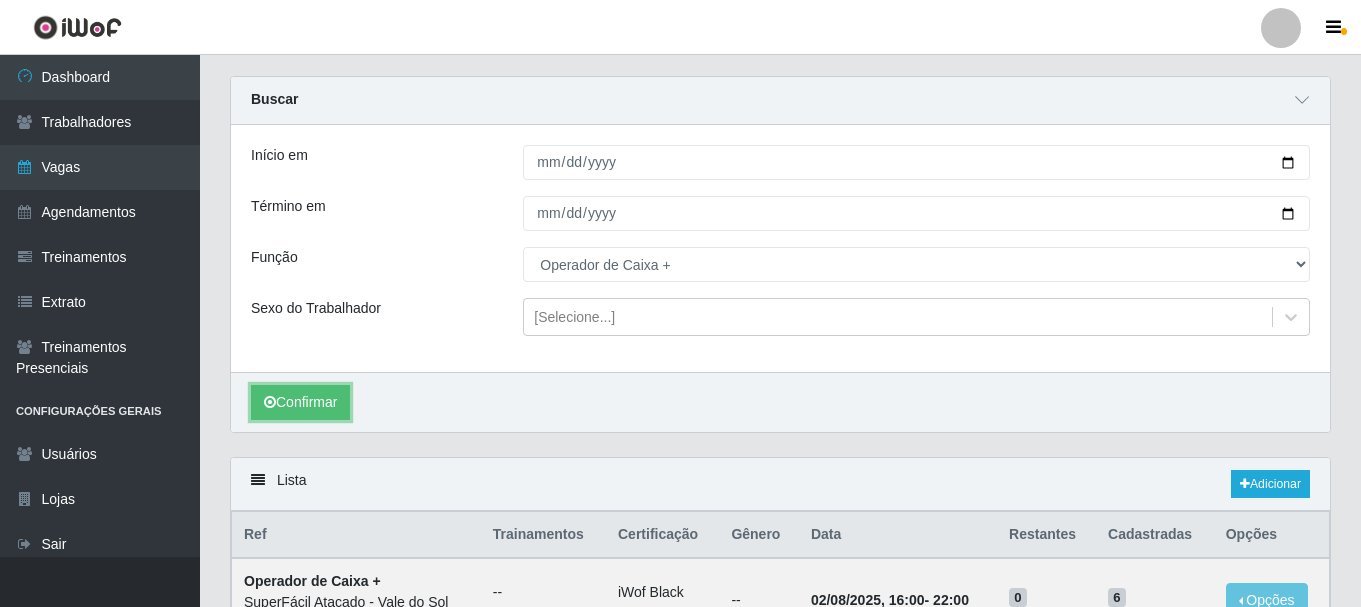 scroll, scrollTop: 48, scrollLeft: 0, axis: vertical 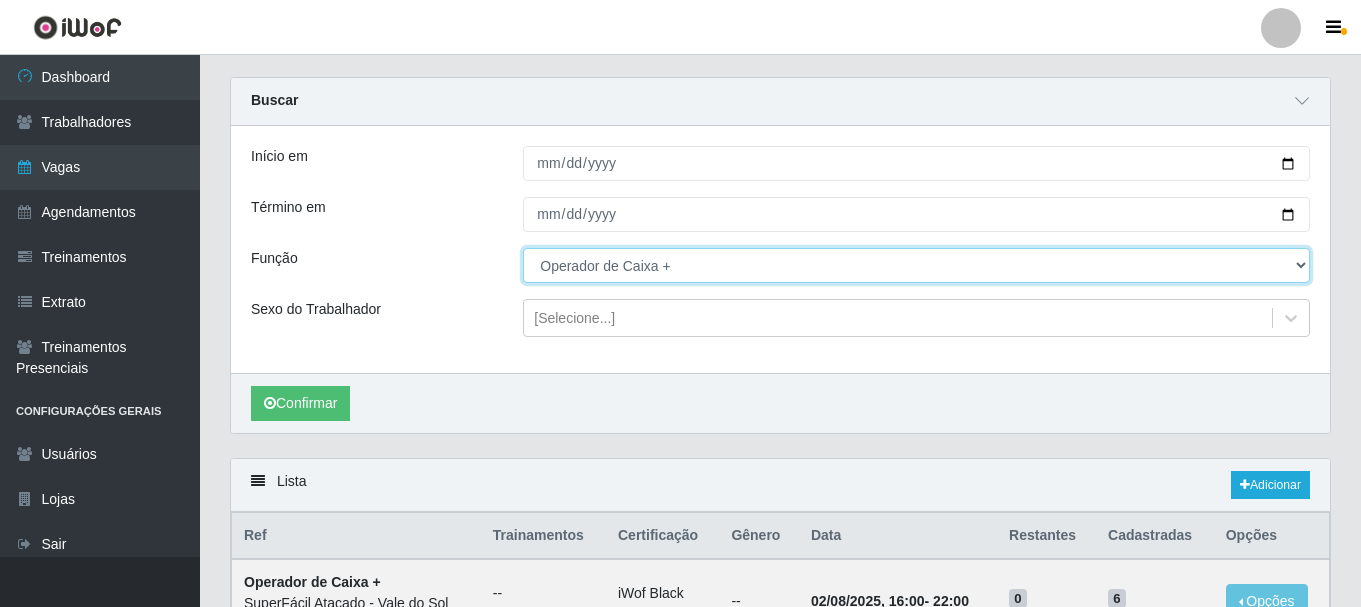 click on "[Selecione...] Embalador Embalador + Embalador ++ Operador de Caixa Operador de Caixa + Operador de Caixa ++" at bounding box center [916, 265] 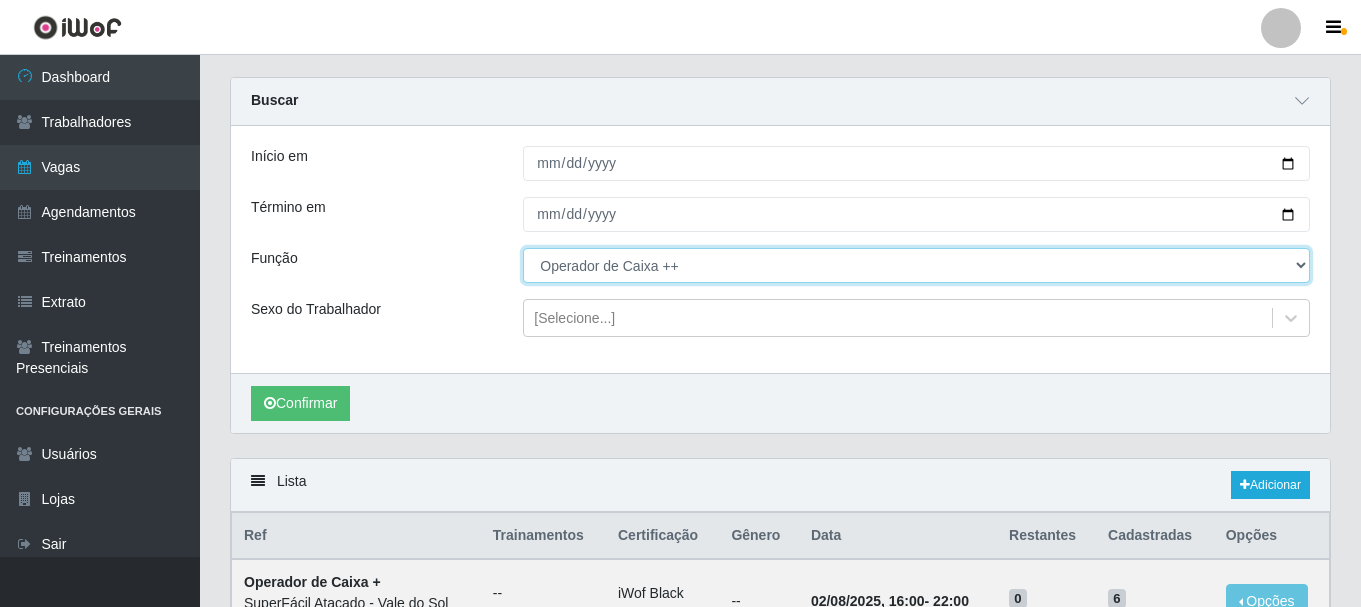 click on "[Selecione...] Embalador Embalador + Embalador ++ Operador de Caixa Operador de Caixa + Operador de Caixa ++" at bounding box center [916, 265] 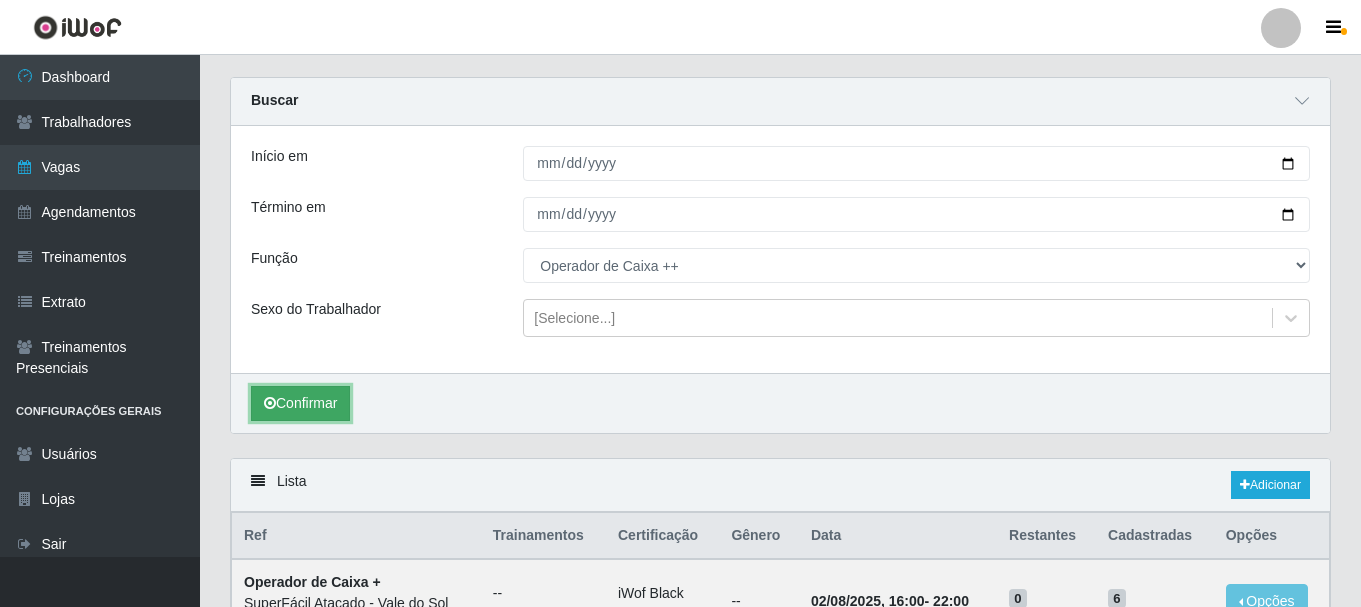 click on "Confirmar" at bounding box center (300, 403) 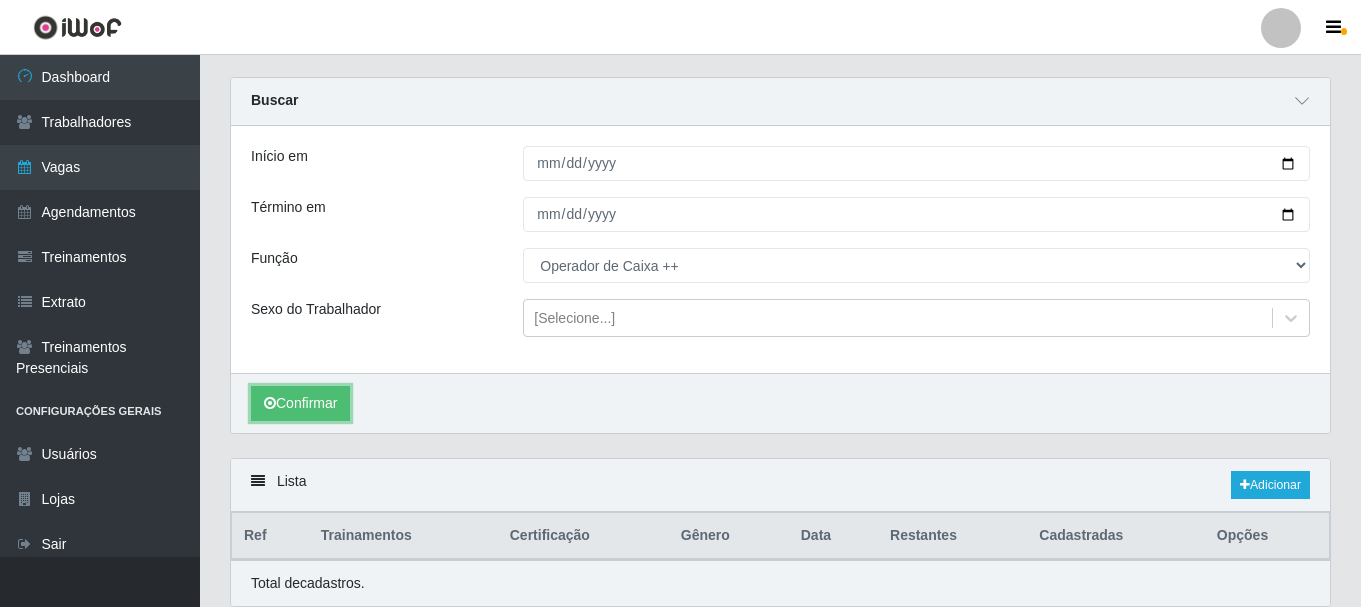 scroll, scrollTop: 123, scrollLeft: 0, axis: vertical 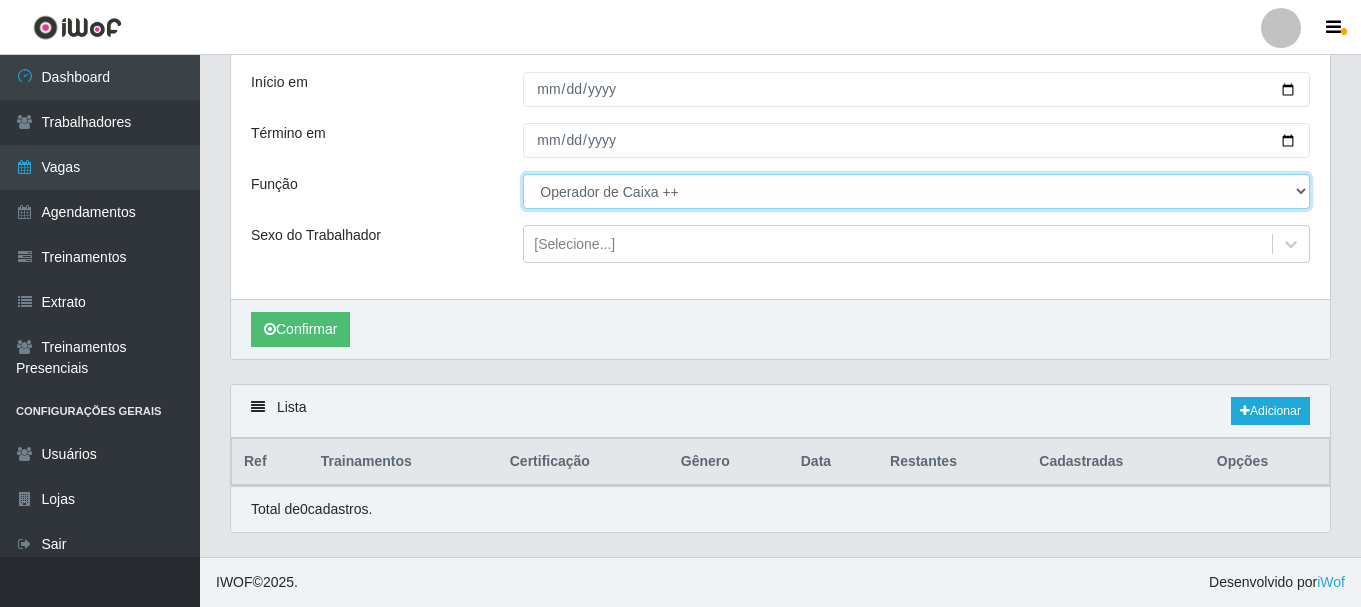 click on "[Selecione...] Embalador Embalador + Embalador ++ Operador de Caixa Operador de Caixa + Operador de Caixa ++" at bounding box center (916, 191) 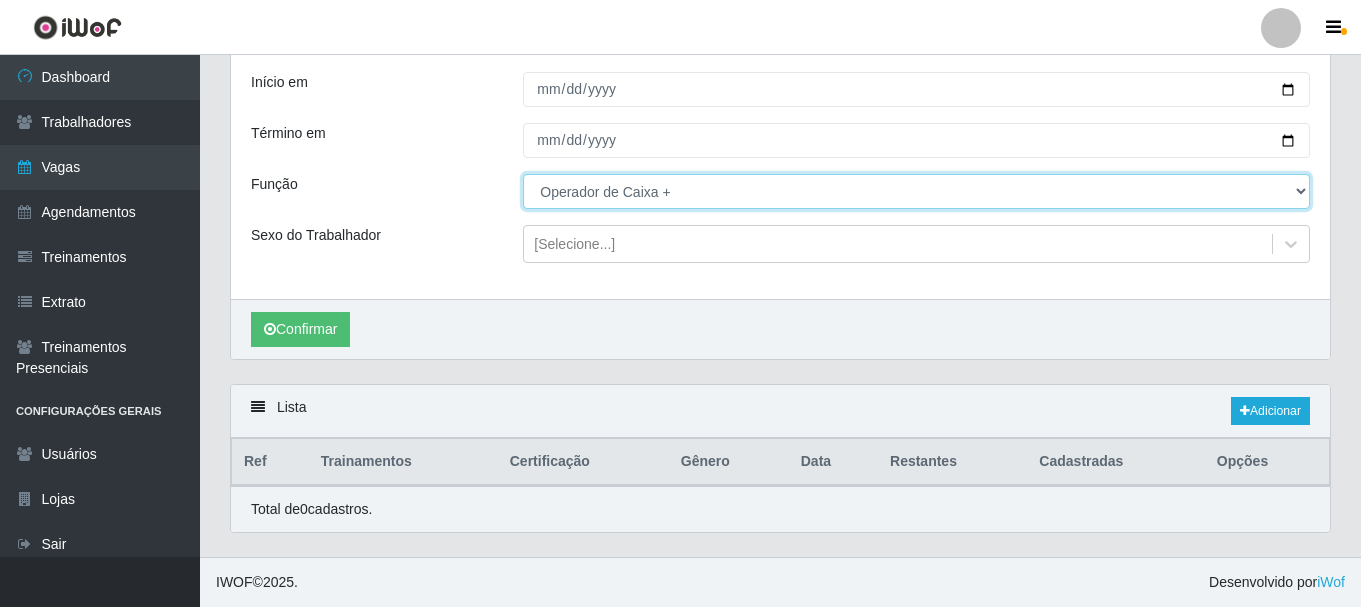 click on "[Selecione...] Embalador Embalador + Embalador ++ Operador de Caixa Operador de Caixa + Operador de Caixa ++" at bounding box center (916, 191) 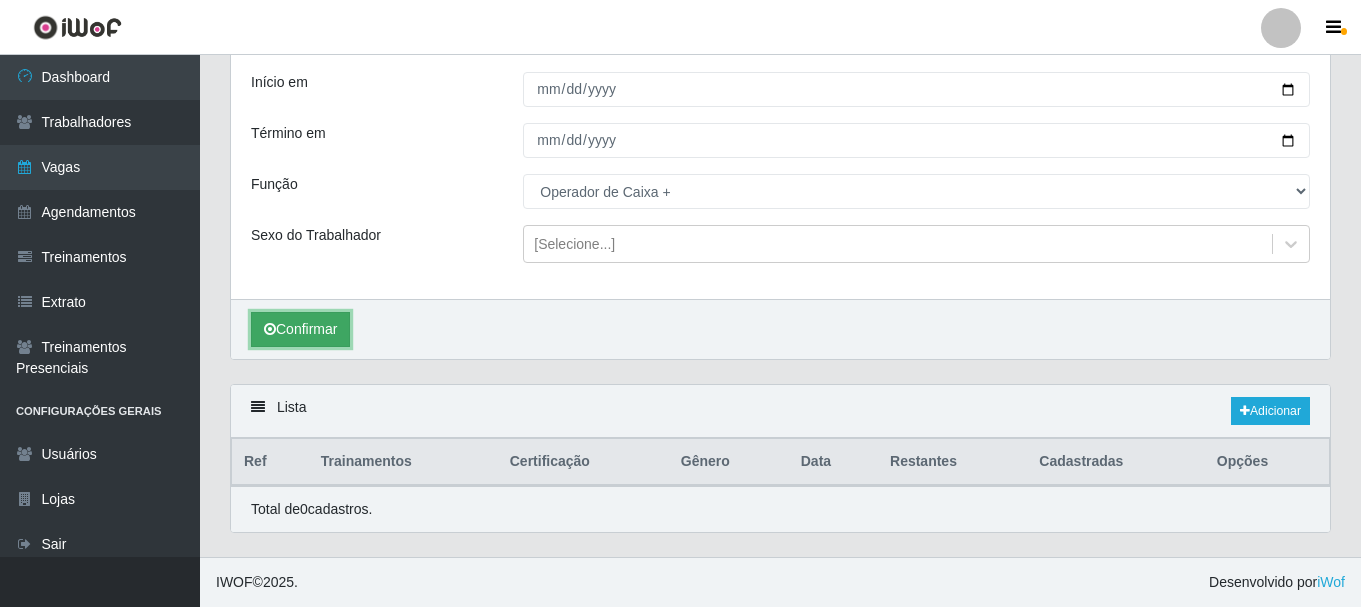 click on "Confirmar" at bounding box center [300, 329] 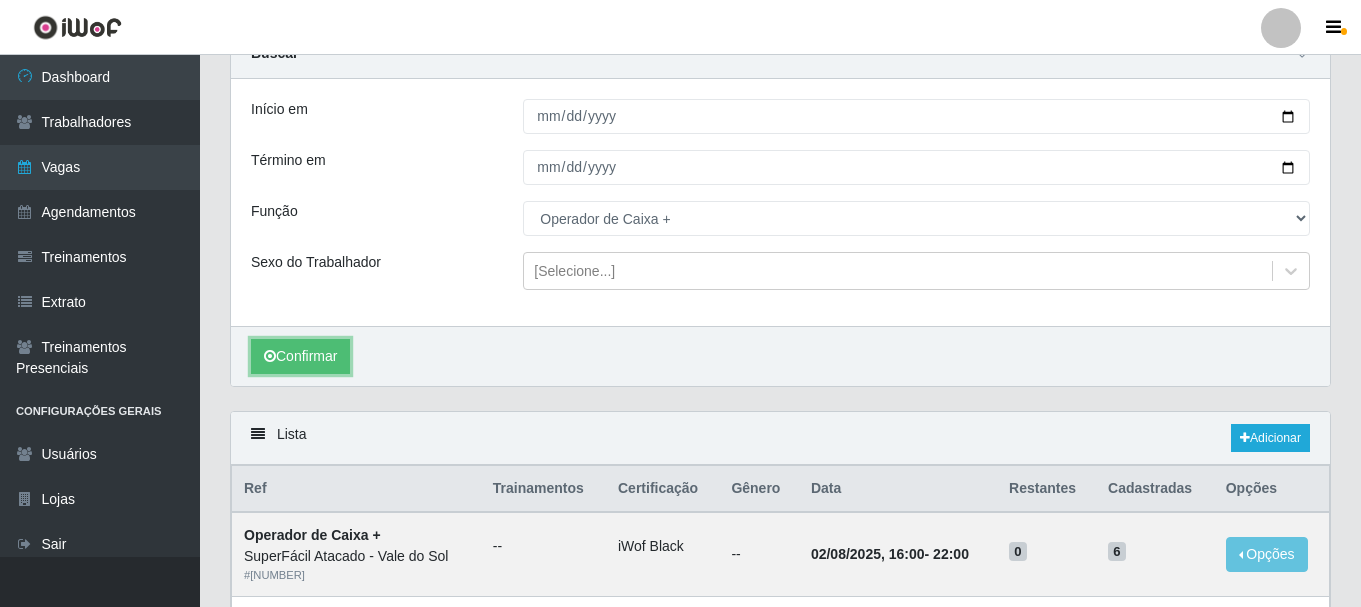 scroll, scrollTop: 94, scrollLeft: 0, axis: vertical 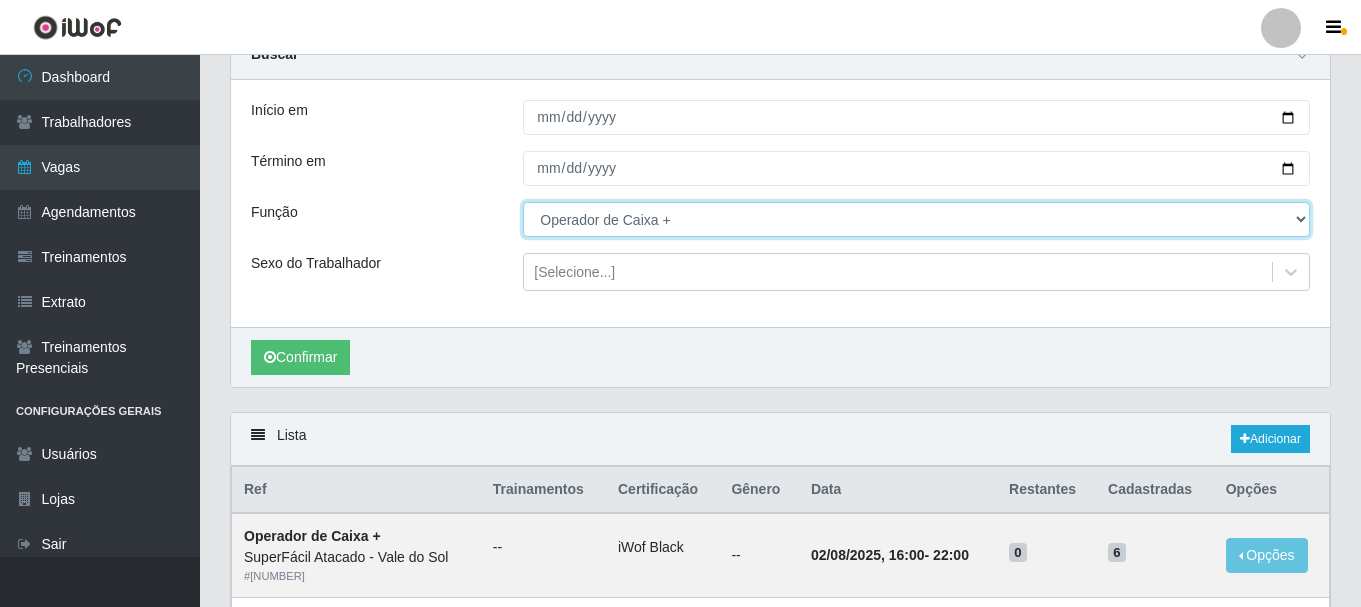 click on "[Selecione...] Embalador Embalador + Embalador ++ Operador de Caixa Operador de Caixa + Operador de Caixa ++" at bounding box center (916, 219) 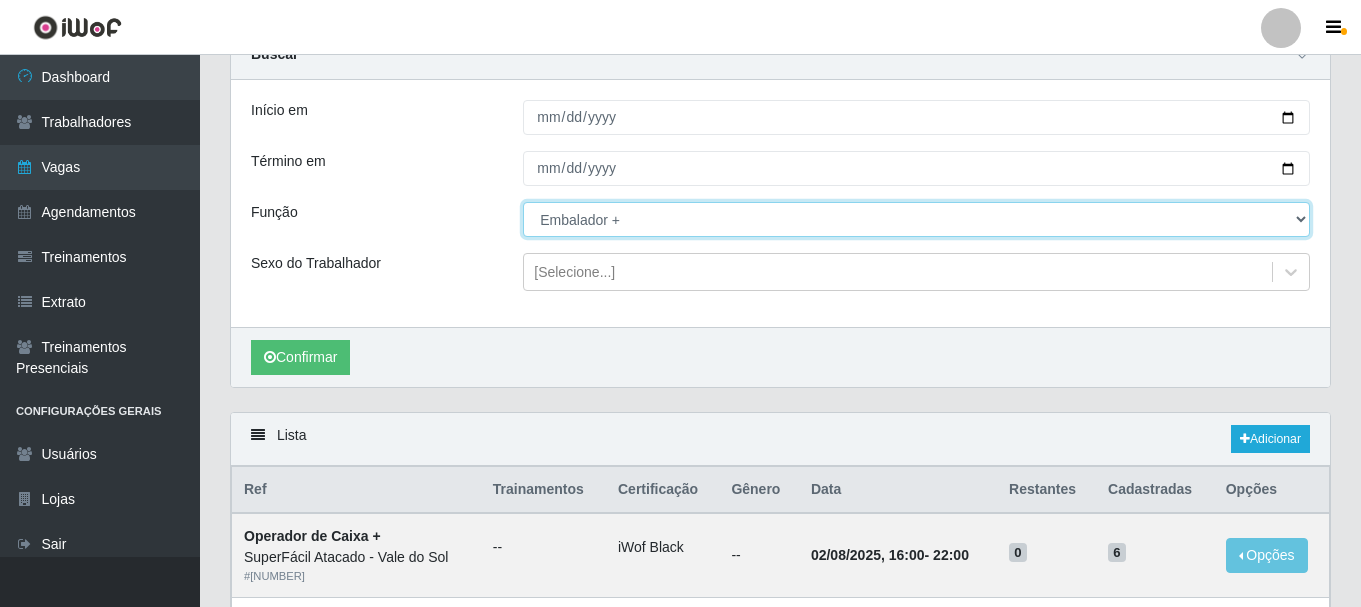 click on "[Selecione...] Embalador Embalador + Embalador ++ Operador de Caixa Operador de Caixa + Operador de Caixa ++" at bounding box center [916, 219] 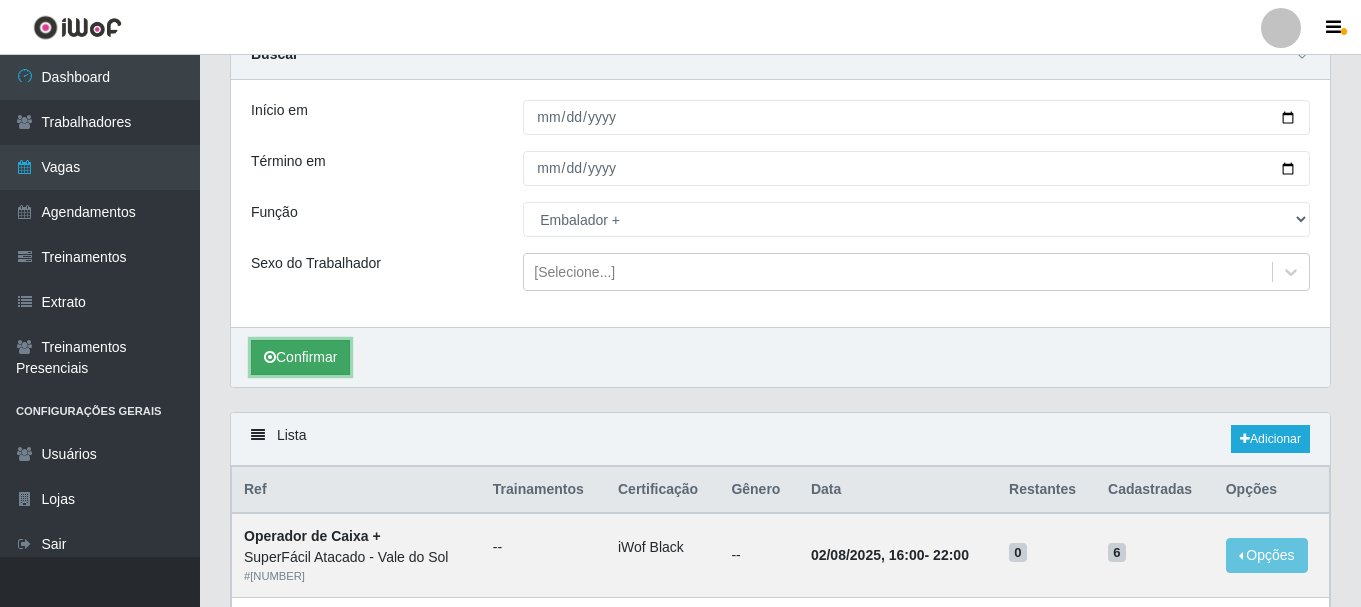 click on "Confirmar" at bounding box center (300, 357) 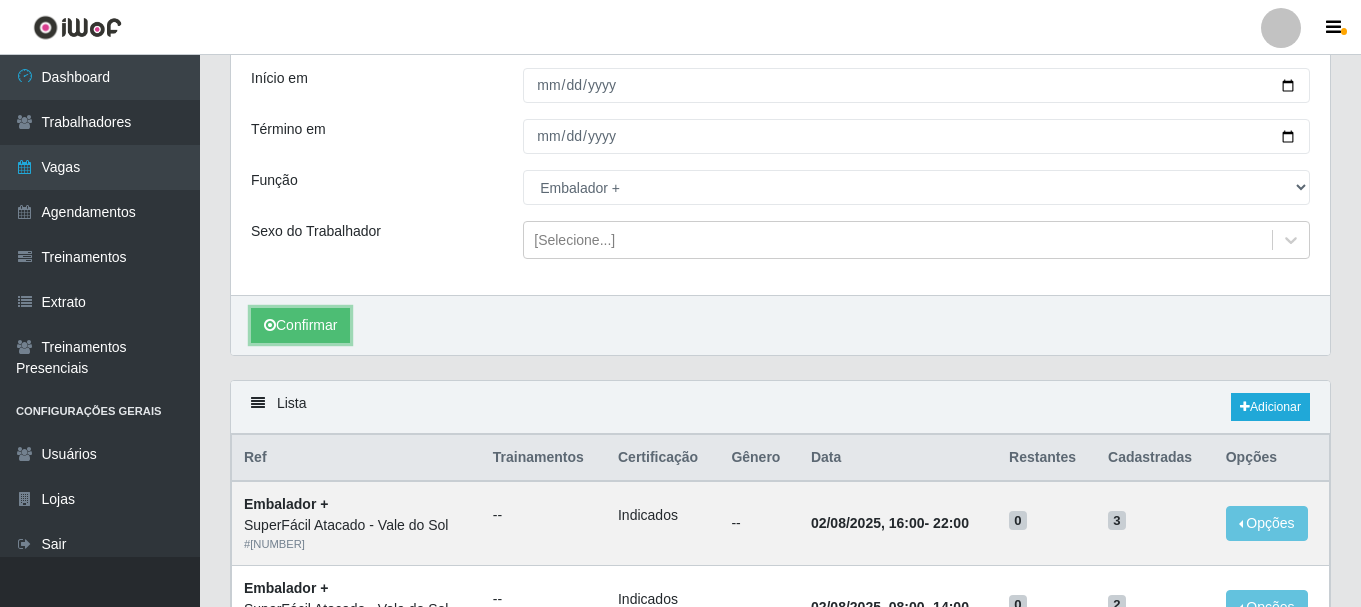 scroll, scrollTop: 124, scrollLeft: 0, axis: vertical 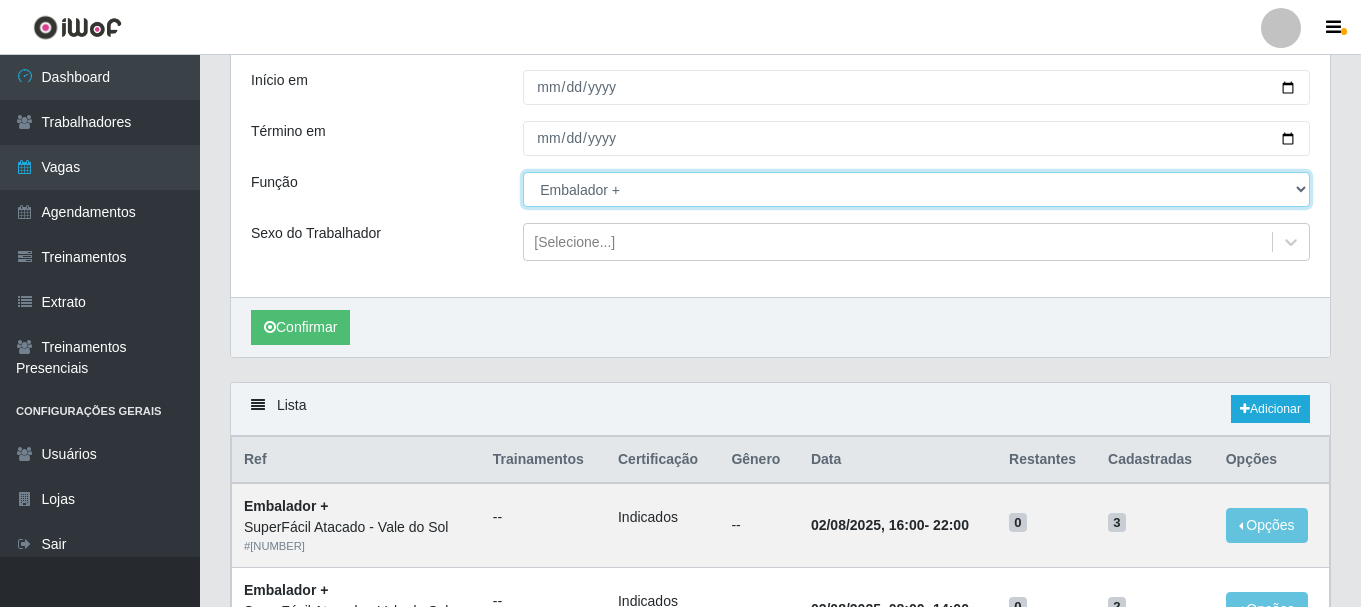 click on "[Selecione...] Embalador Embalador + Embalador ++ Operador de Caixa Operador de Caixa + Operador de Caixa ++" at bounding box center [916, 189] 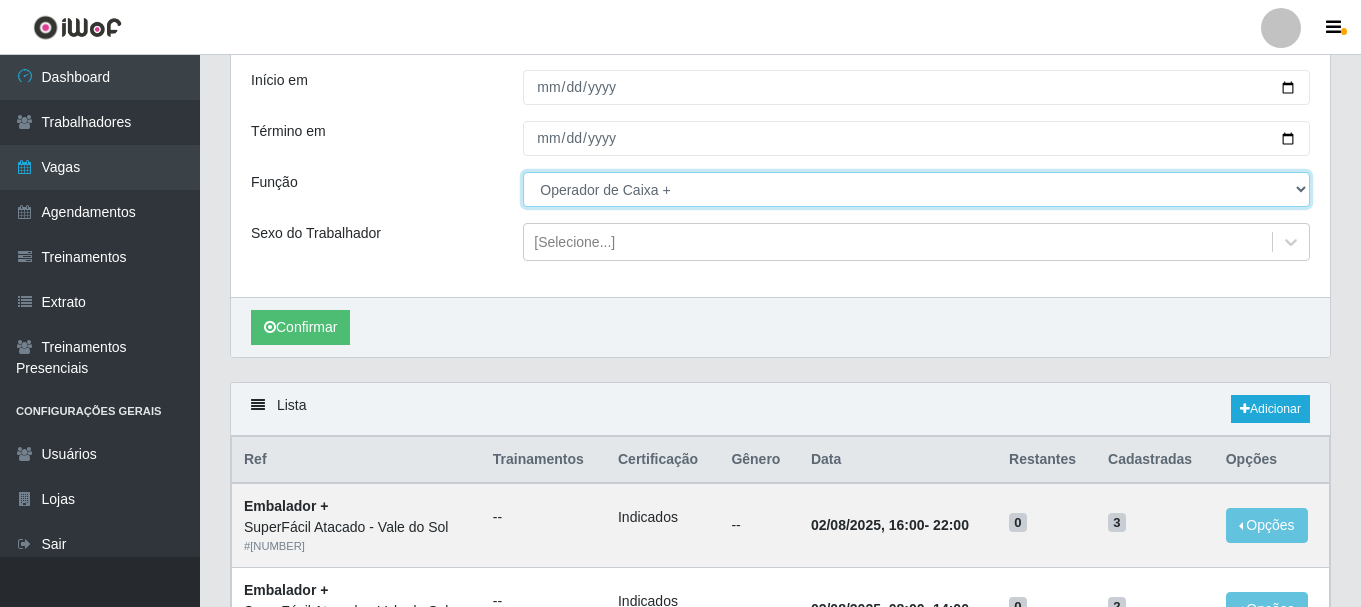click on "[Selecione...] Embalador Embalador + Embalador ++ Operador de Caixa Operador de Caixa + Operador de Caixa ++" at bounding box center [916, 189] 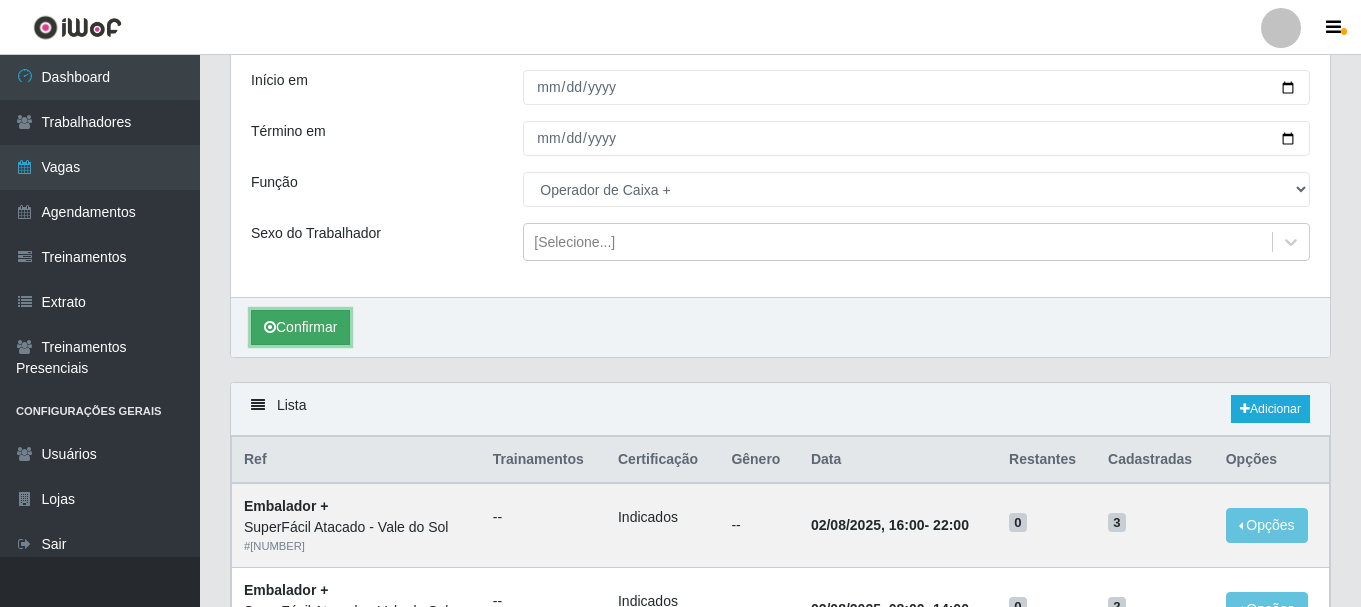 click on "Confirmar" at bounding box center (300, 327) 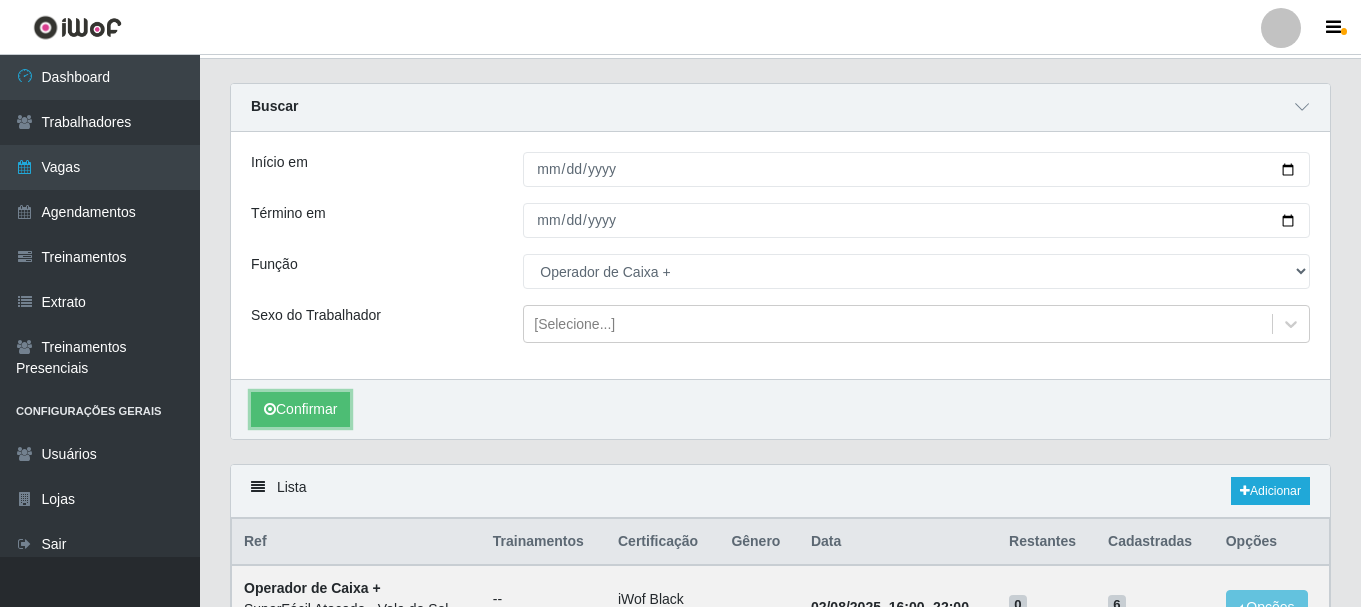 scroll, scrollTop: 37, scrollLeft: 0, axis: vertical 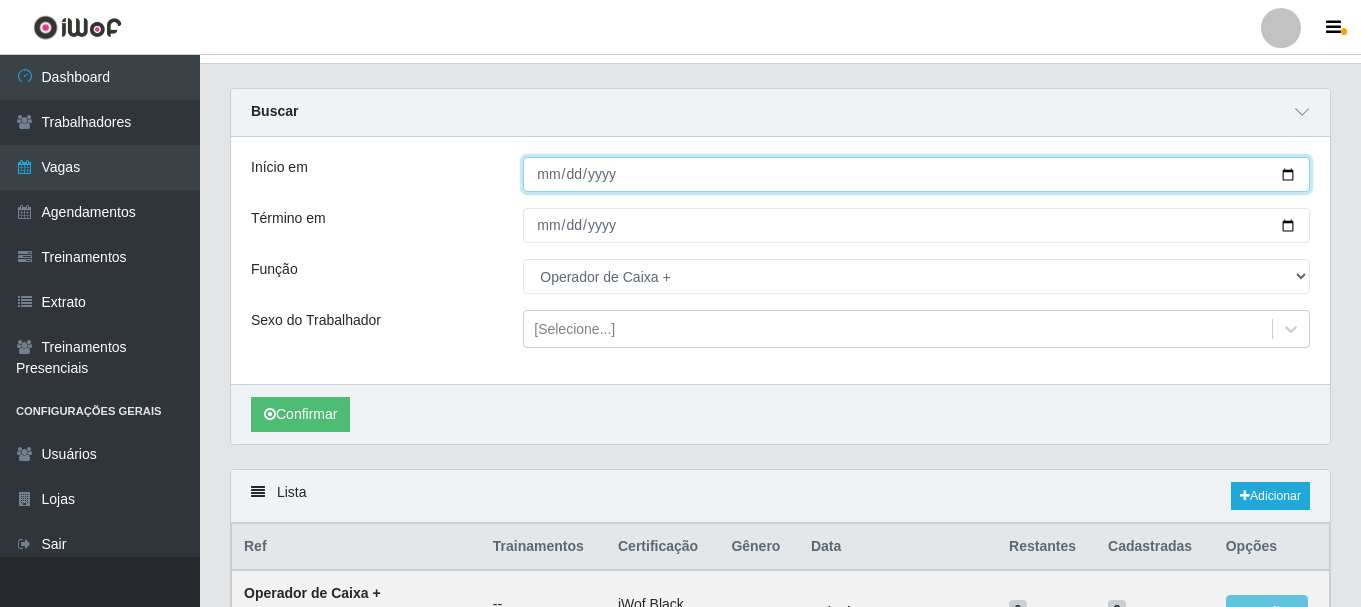 click on "2025-08-02" at bounding box center (916, 174) 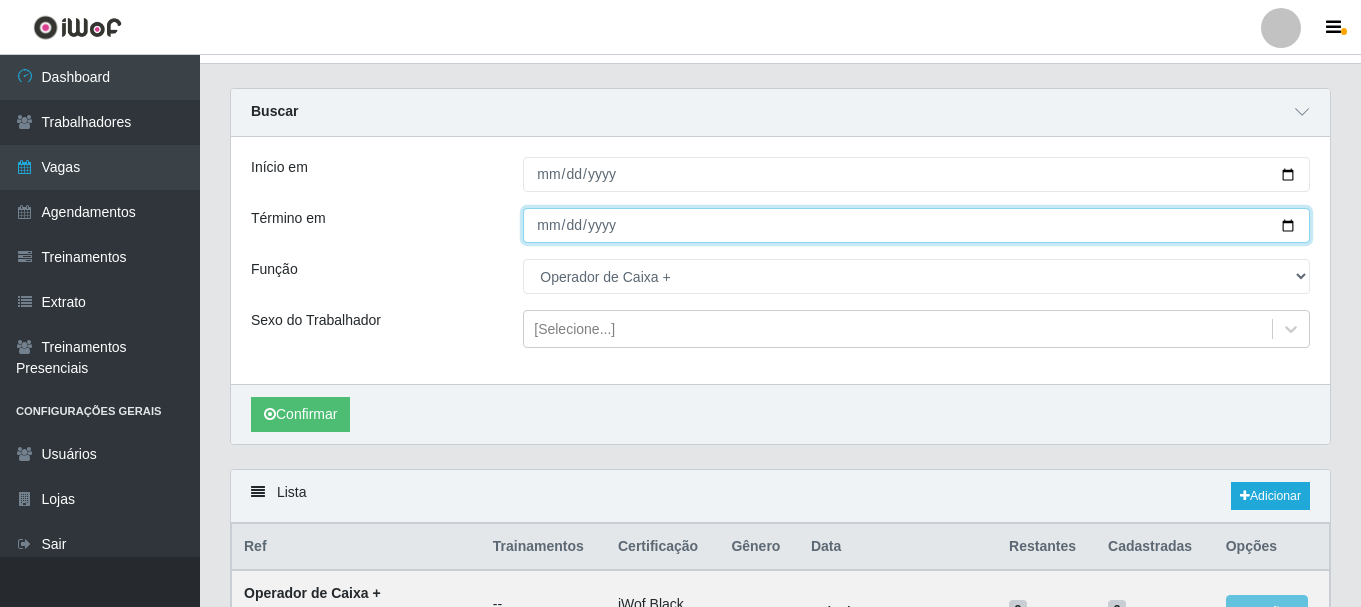 click on "2025-08-02" at bounding box center [916, 225] 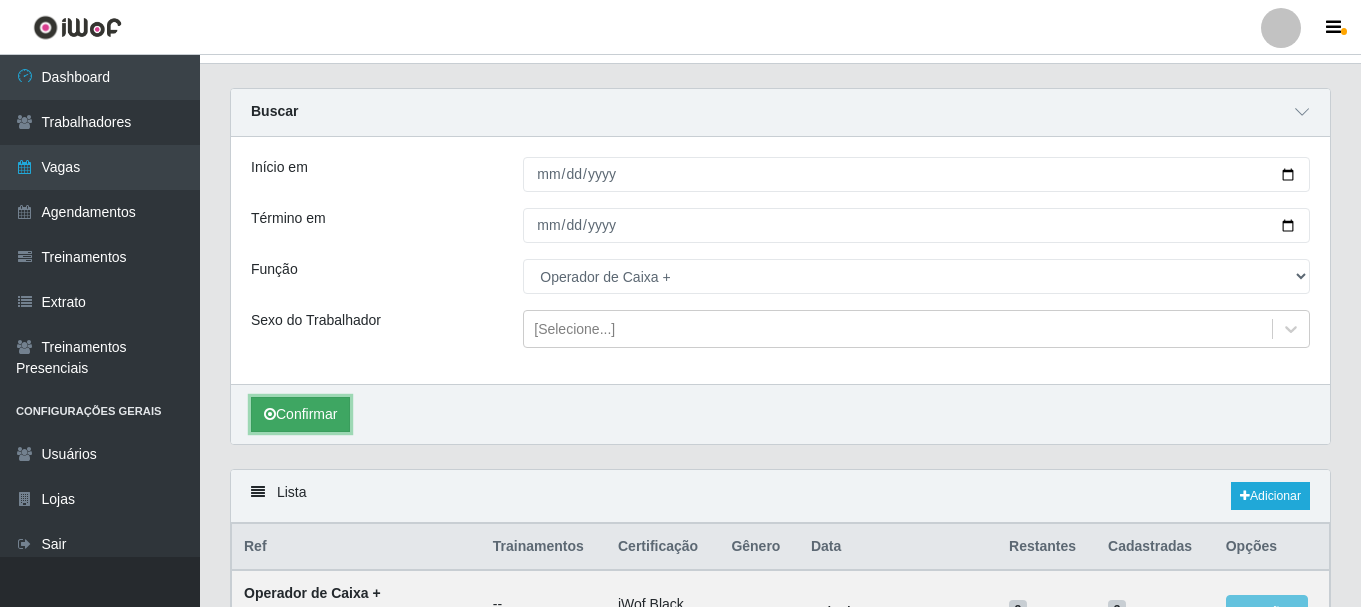 click on "Confirmar" at bounding box center (300, 414) 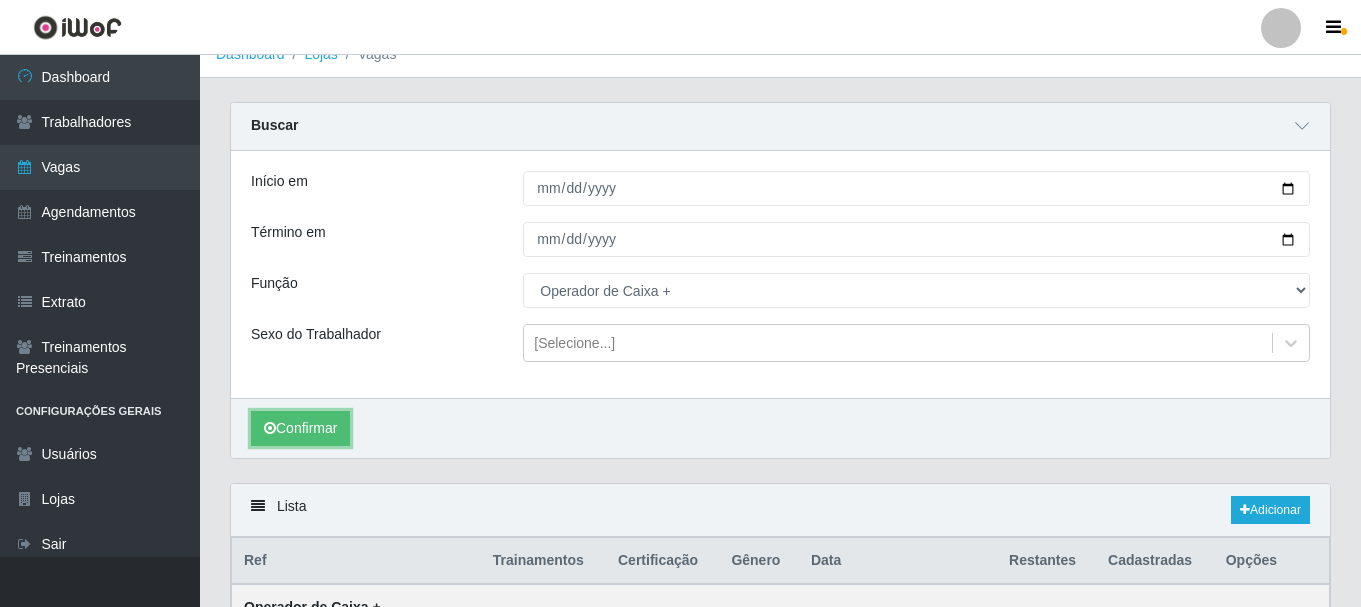 scroll, scrollTop: 18, scrollLeft: 0, axis: vertical 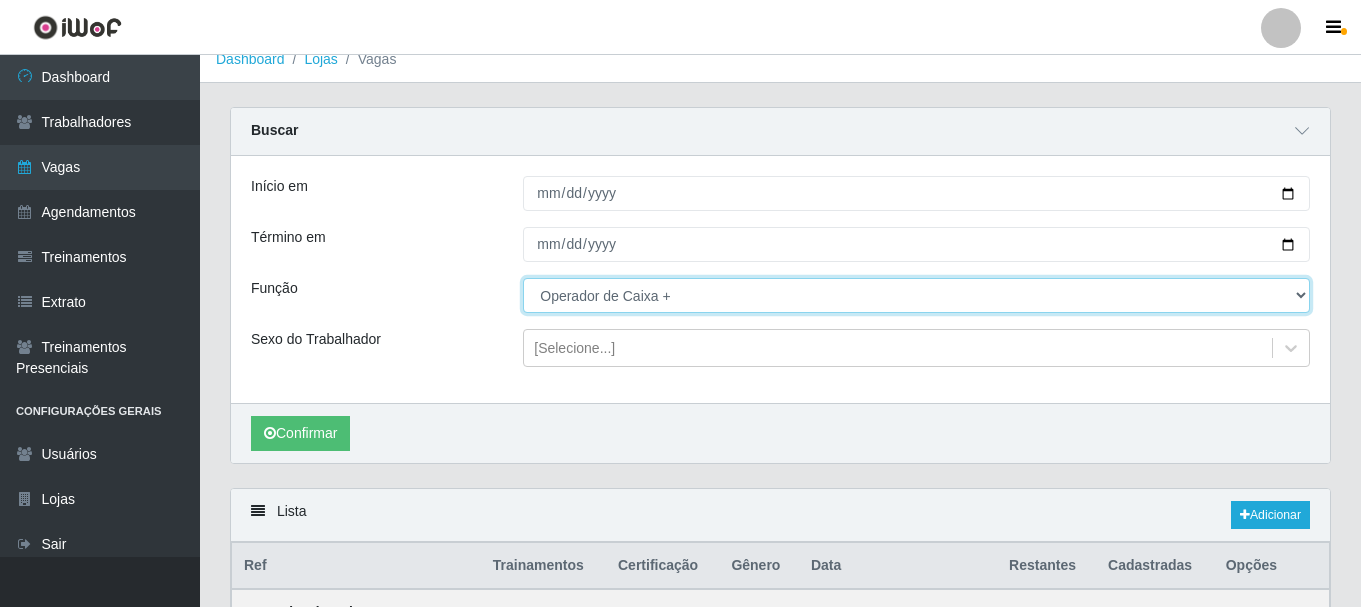 click on "[Selecione...] Embalador Embalador + Embalador ++ Operador de Caixa Operador de Caixa + Operador de Caixa ++" at bounding box center [916, 295] 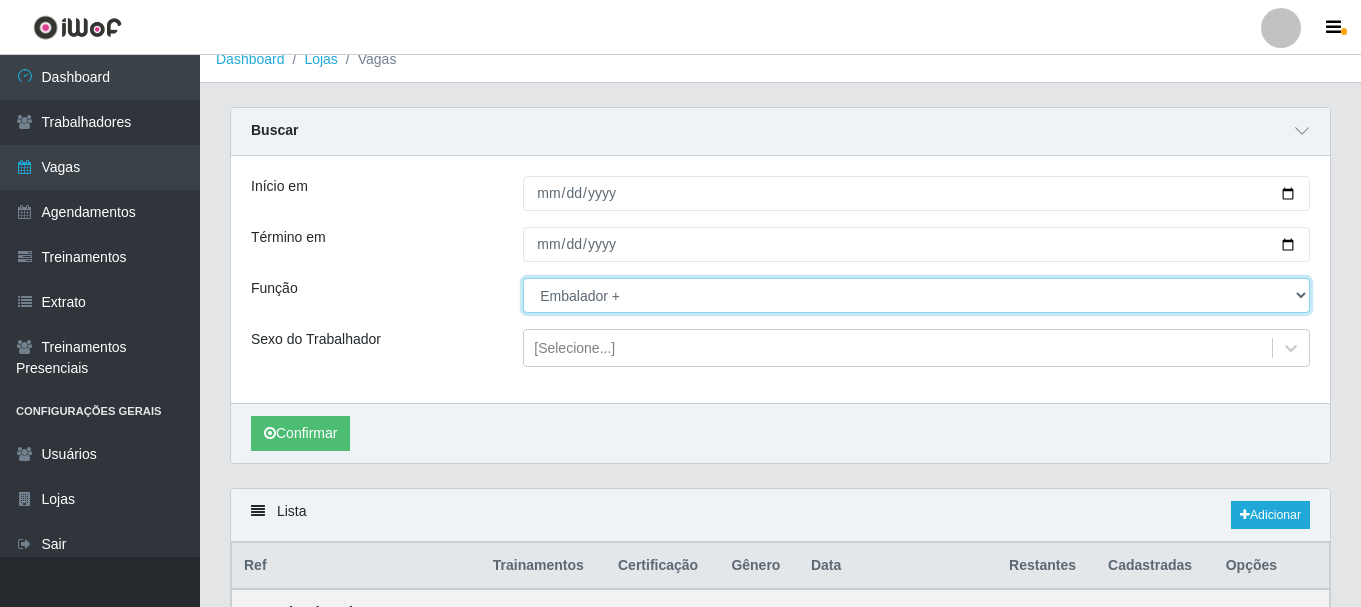 click on "[Selecione...] Embalador Embalador + Embalador ++ Operador de Caixa Operador de Caixa + Operador de Caixa ++" at bounding box center (916, 295) 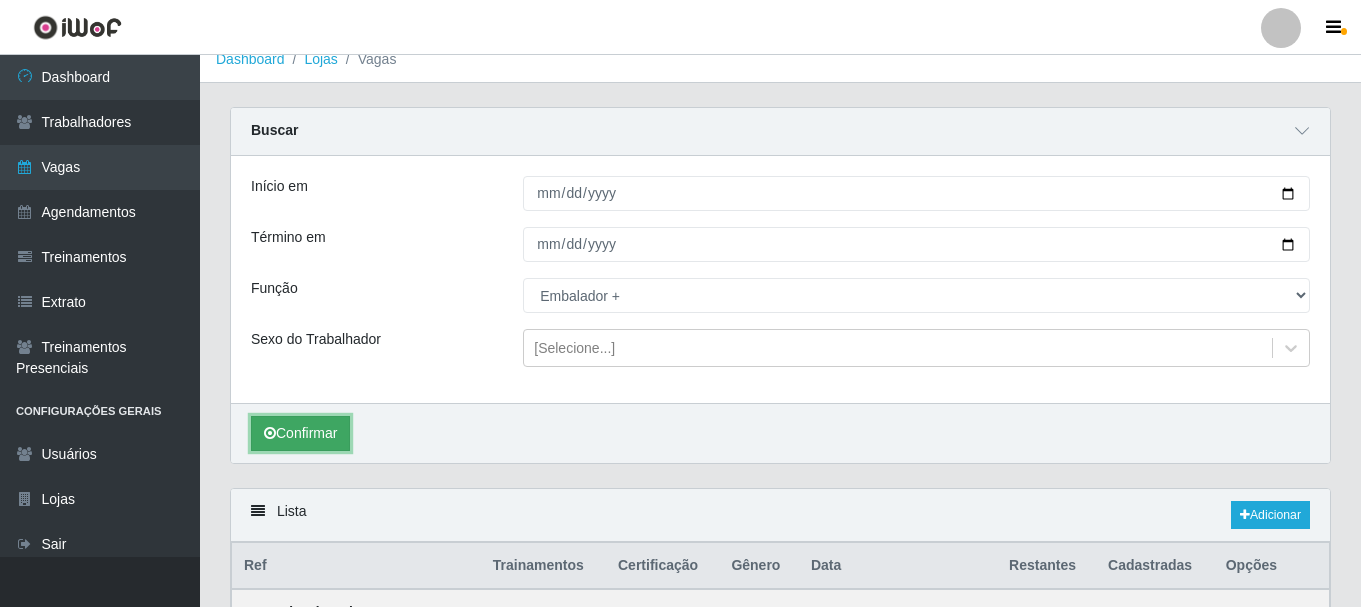 click on "Confirmar" at bounding box center [300, 433] 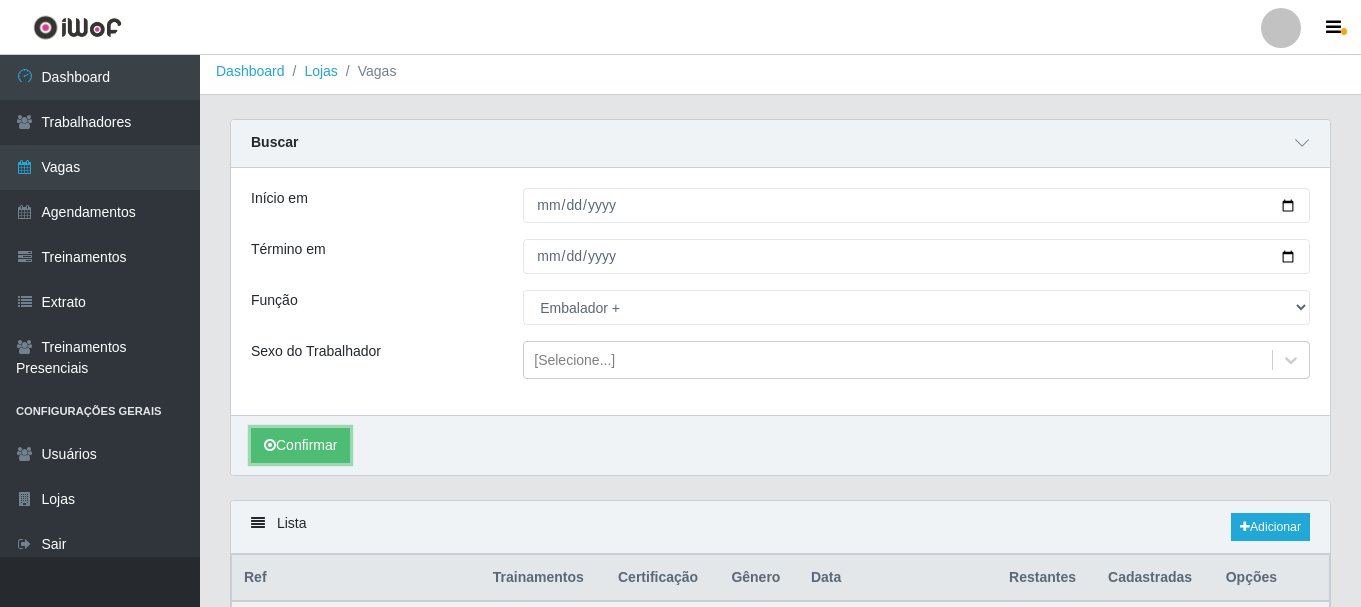 scroll, scrollTop: 5, scrollLeft: 0, axis: vertical 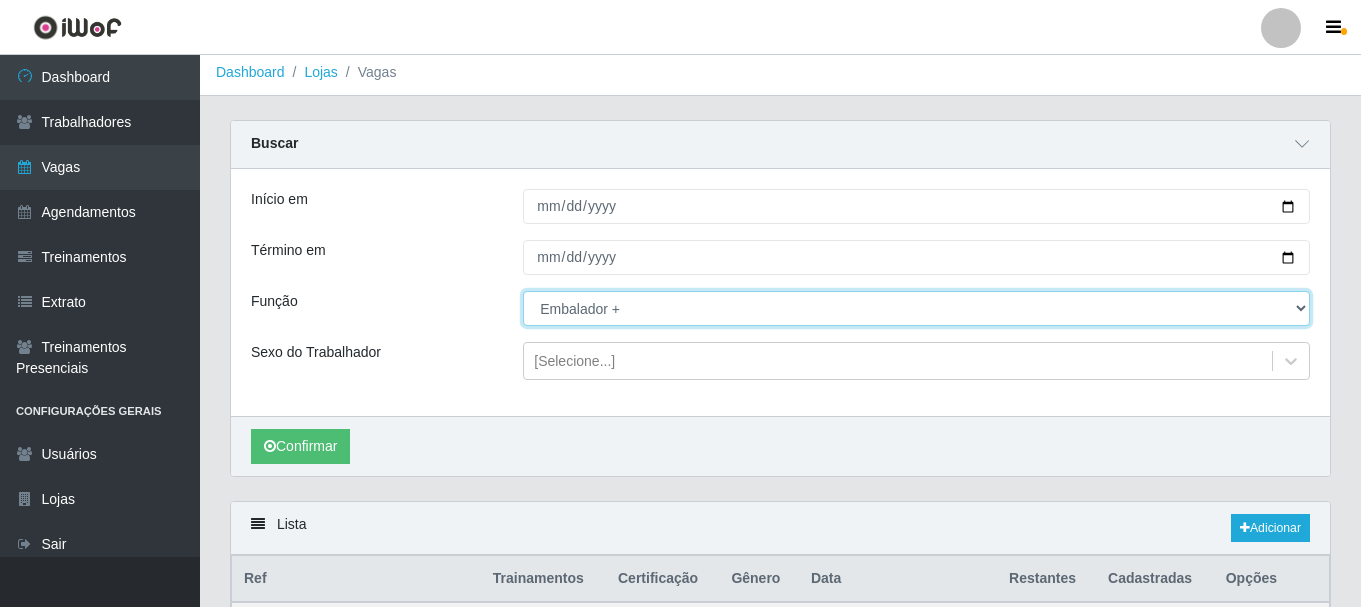 click on "[Selecione...] Embalador Embalador + Embalador ++ Operador de Caixa Operador de Caixa + Operador de Caixa ++" at bounding box center (916, 308) 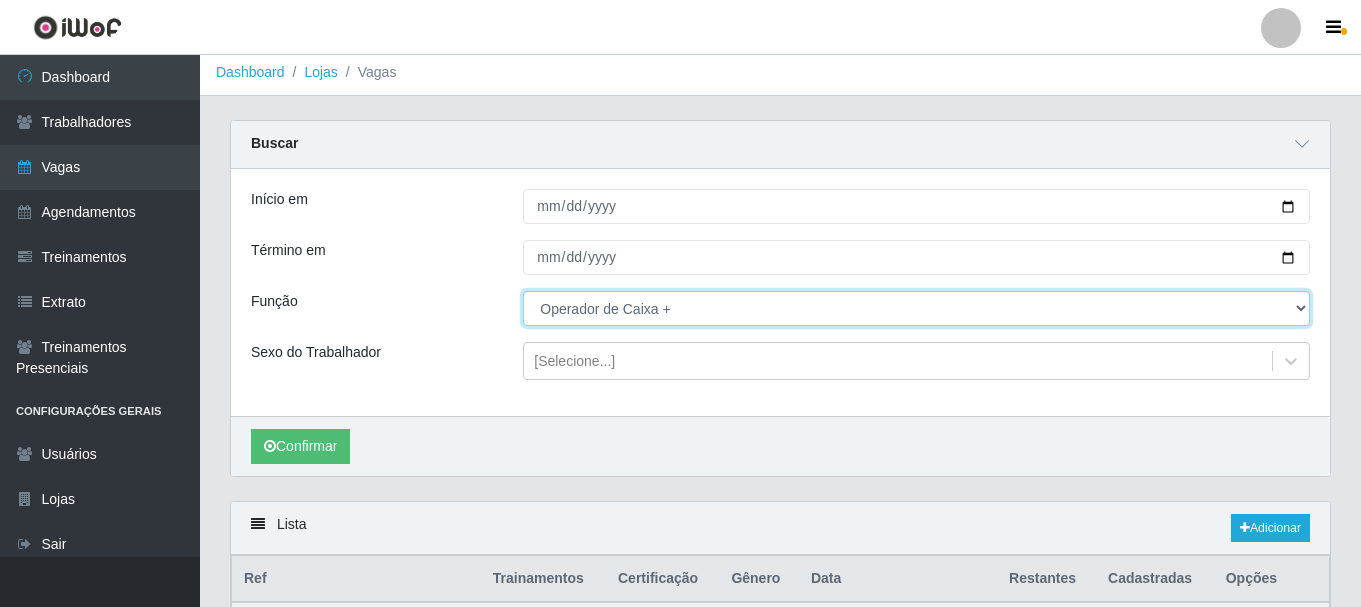 click on "[Selecione...] Embalador Embalador + Embalador ++ Operador de Caixa Operador de Caixa + Operador de Caixa ++" at bounding box center (916, 308) 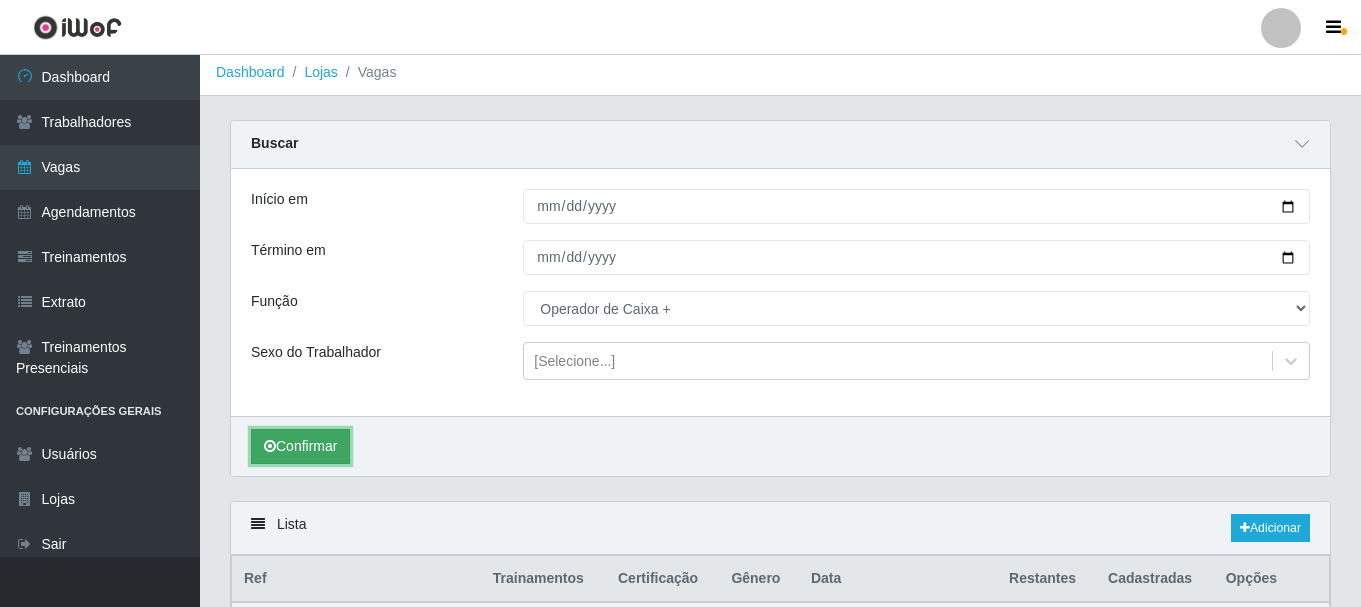 click on "Confirmar" at bounding box center [300, 446] 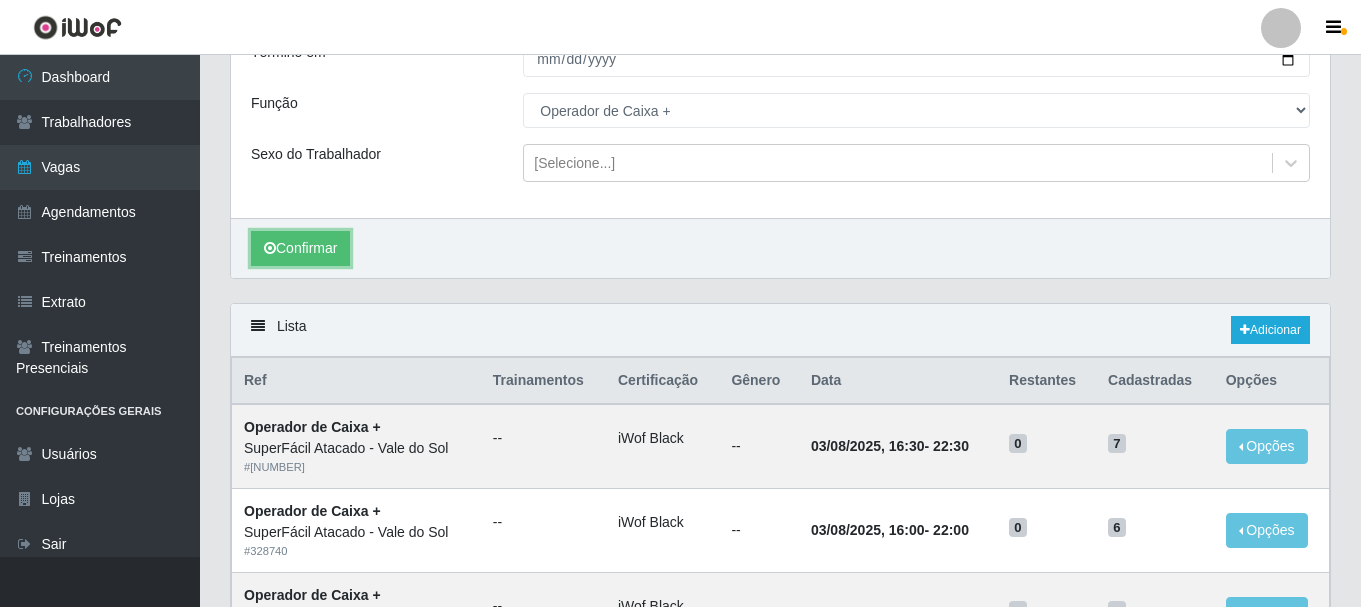 scroll, scrollTop: 202, scrollLeft: 0, axis: vertical 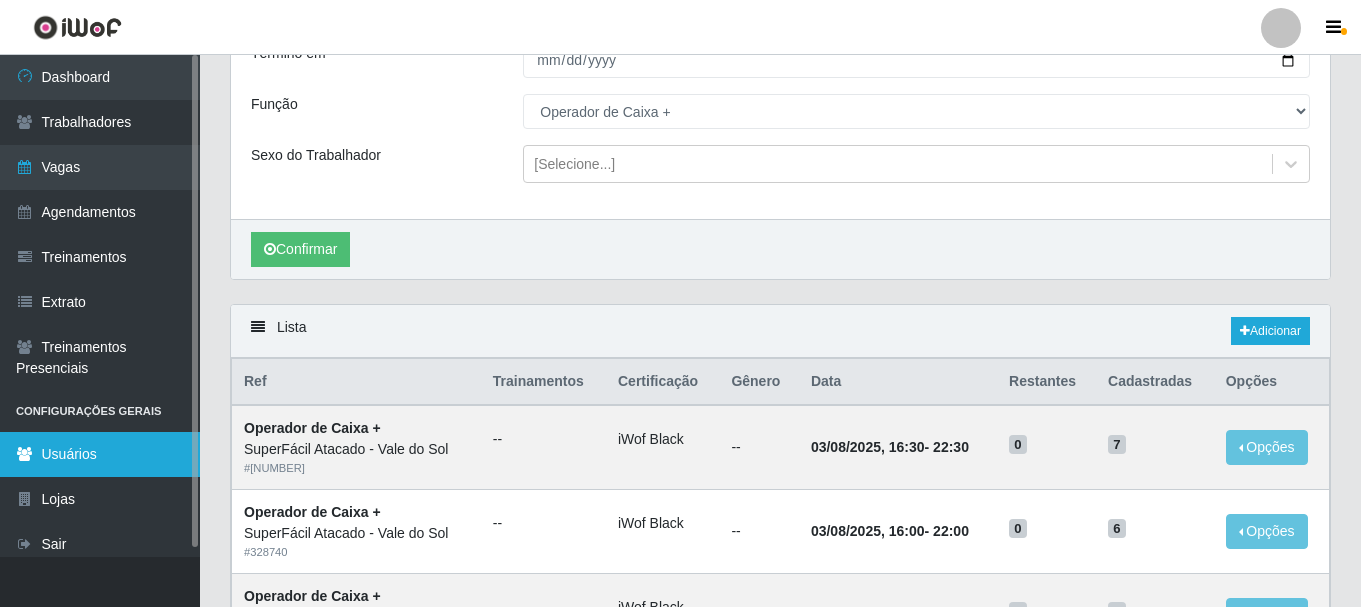 click on "Usuários" at bounding box center (100, 454) 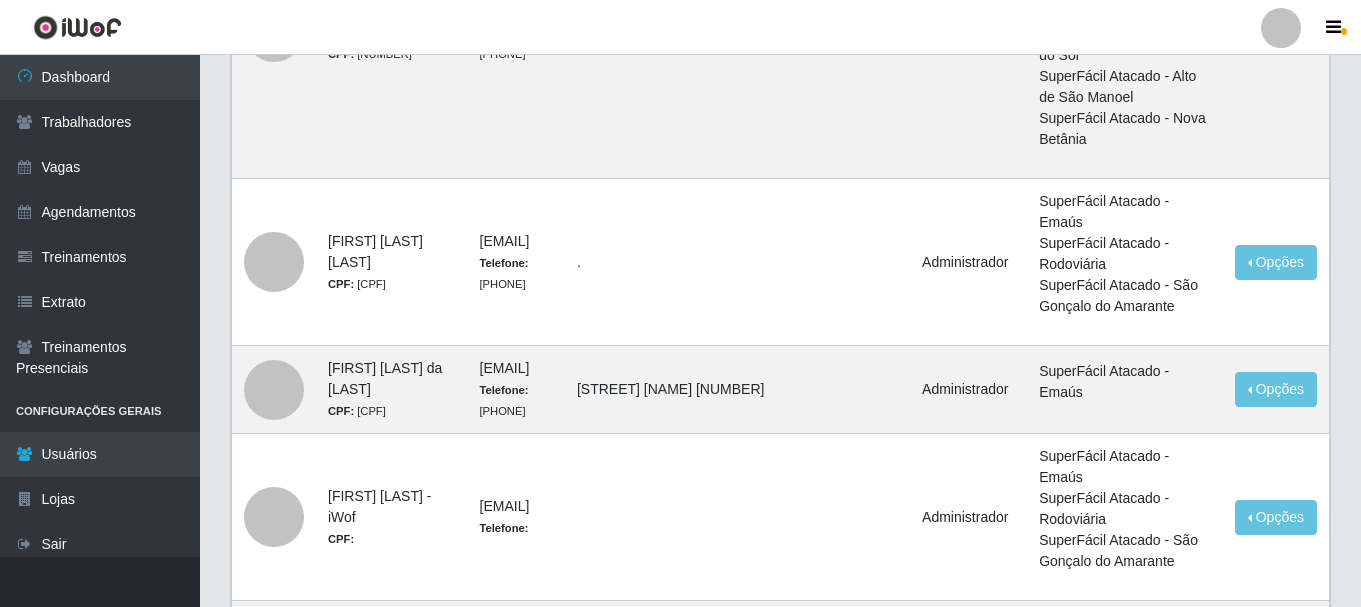 scroll, scrollTop: 771, scrollLeft: 0, axis: vertical 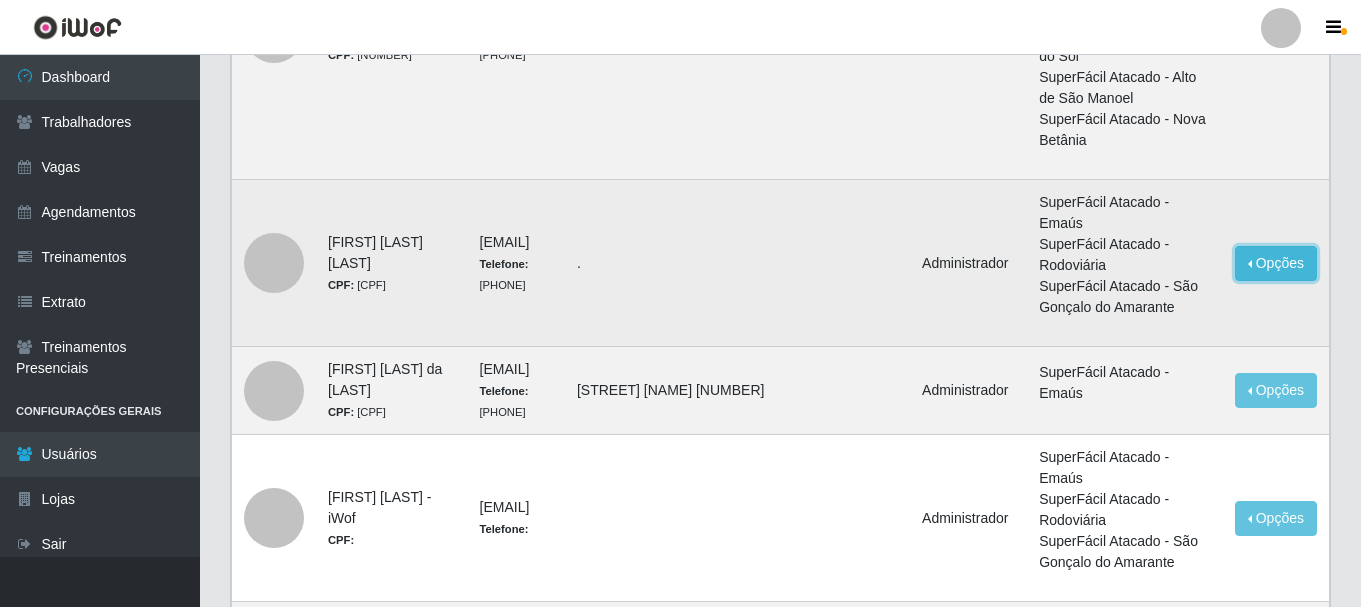 click on "Opções" at bounding box center [1276, 263] 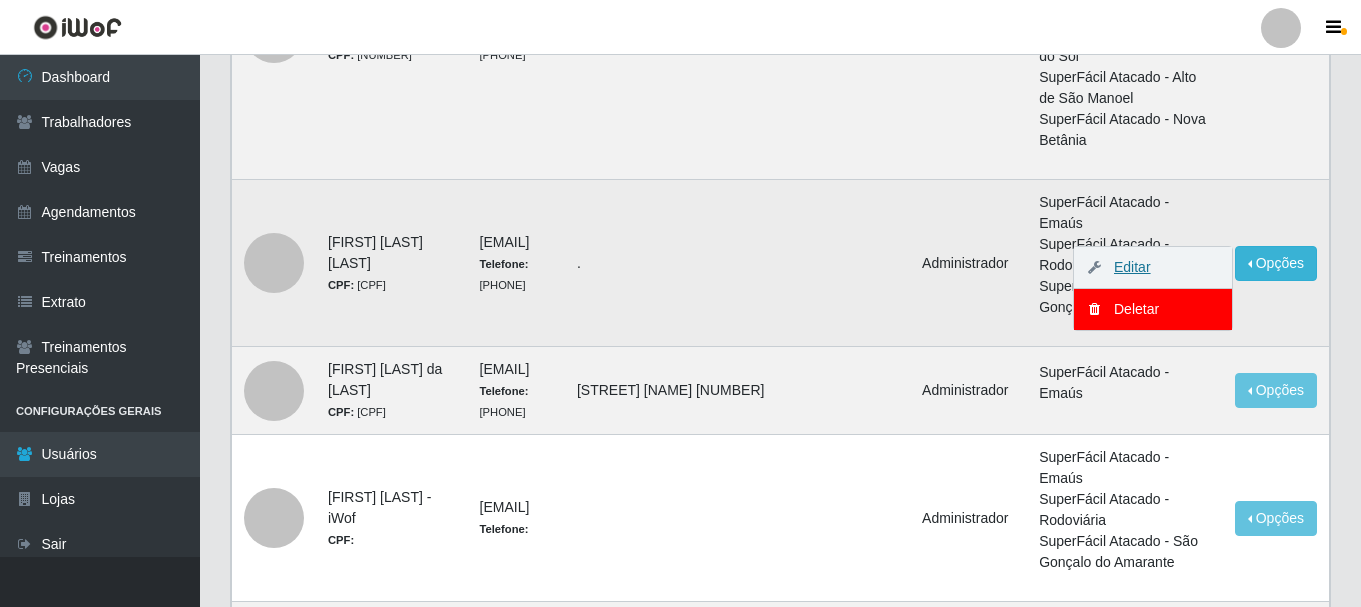 click on "Editar" at bounding box center [1122, 267] 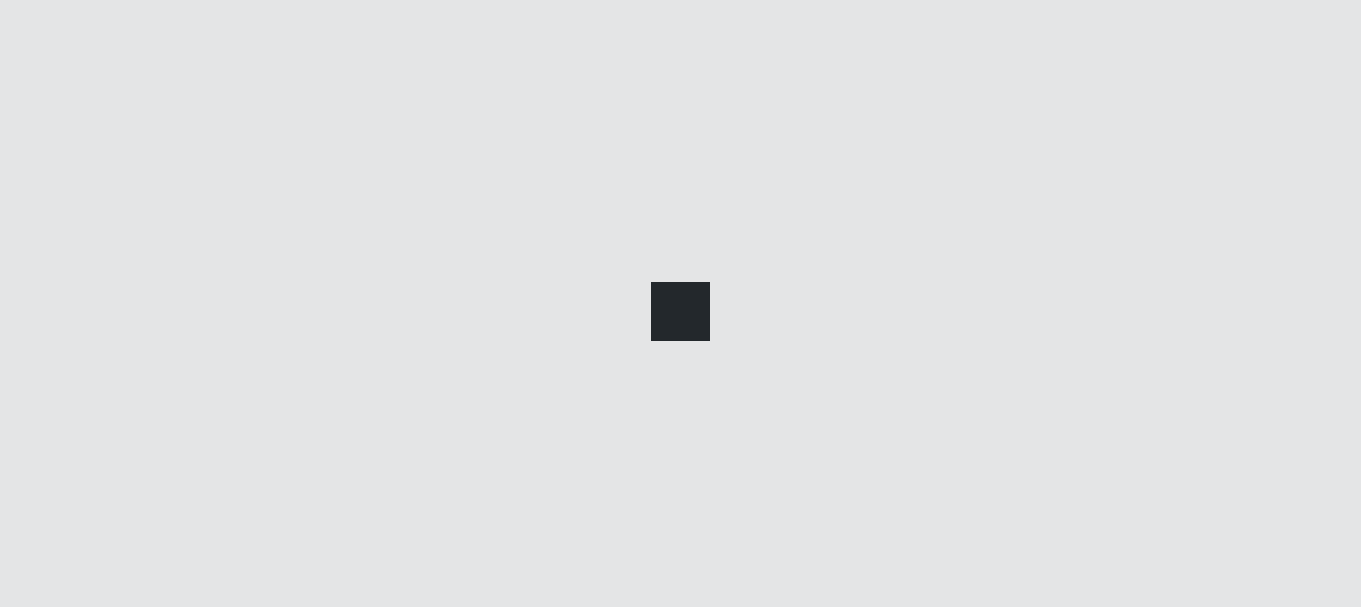 scroll, scrollTop: 0, scrollLeft: 0, axis: both 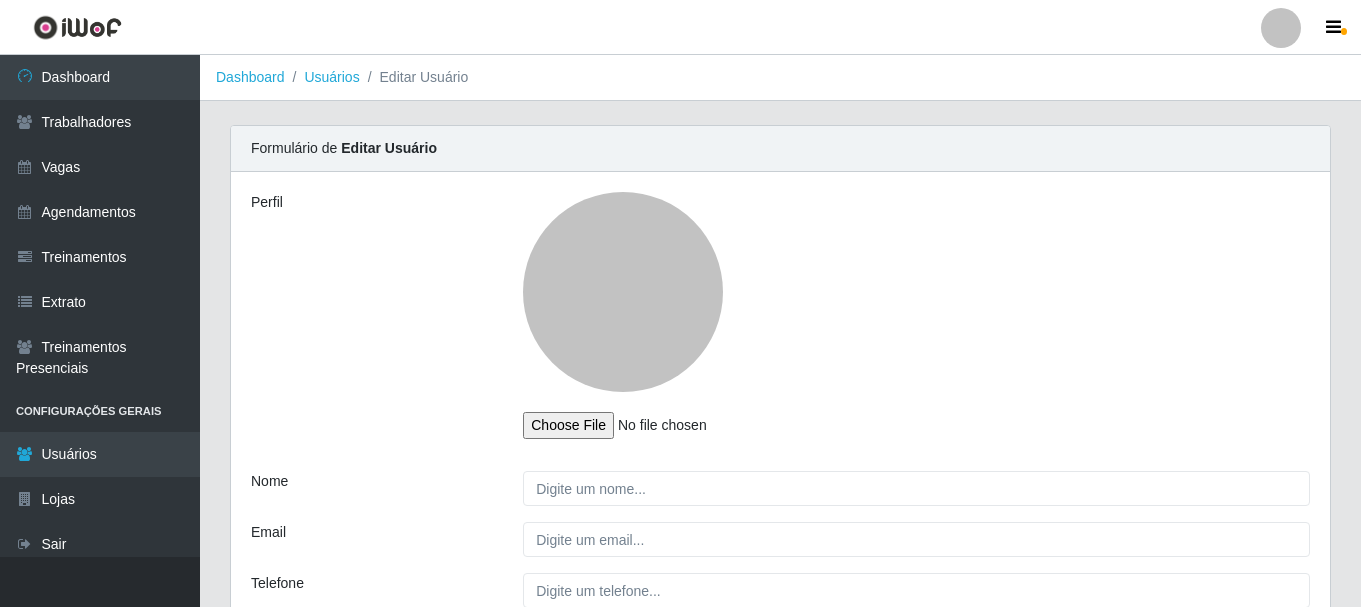 type on "Antônio Daniel Sales" 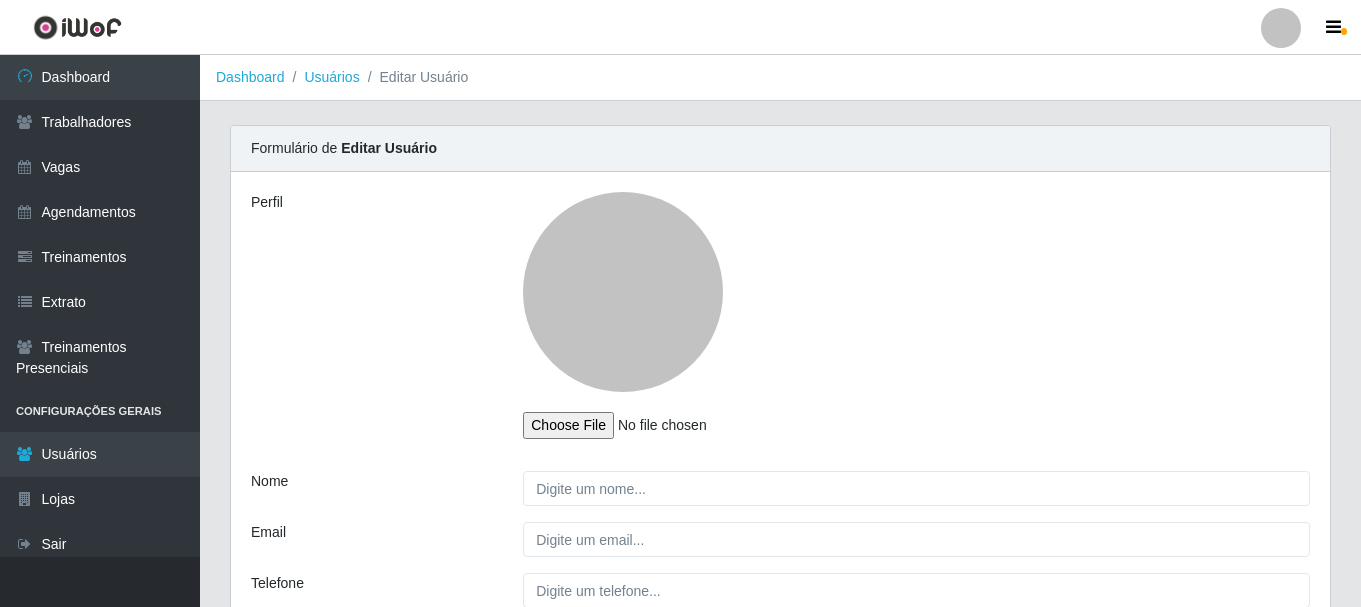 type on "danielsales1@superfacil.com.br" 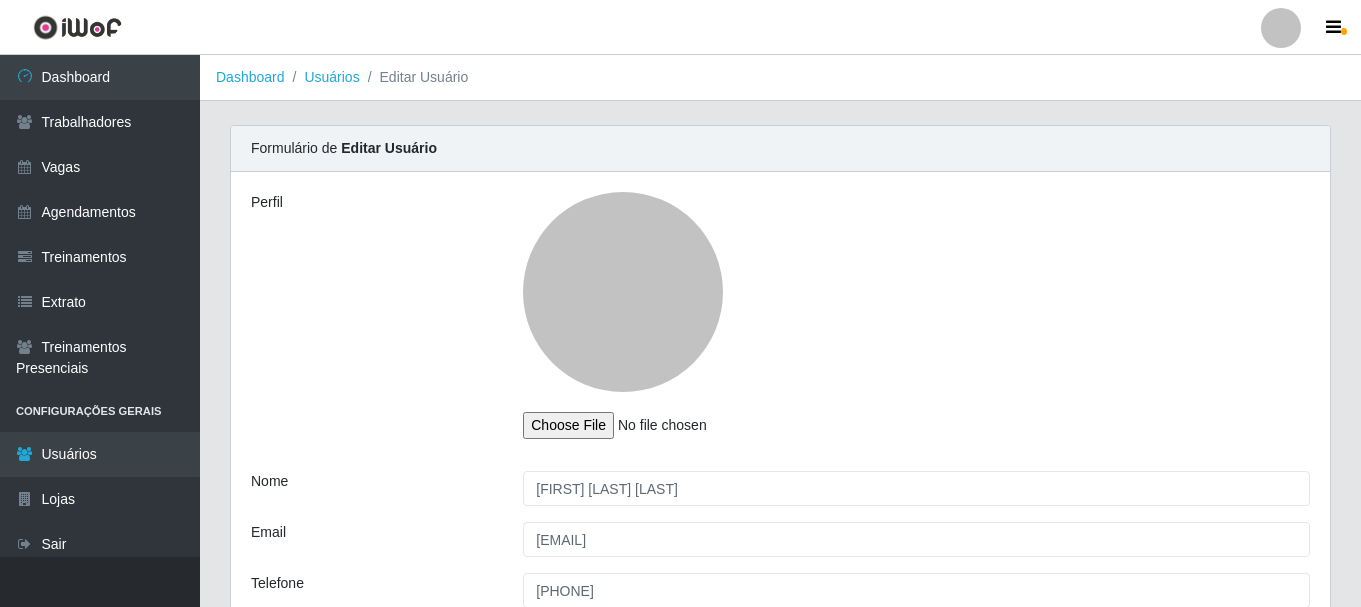 select on "1" 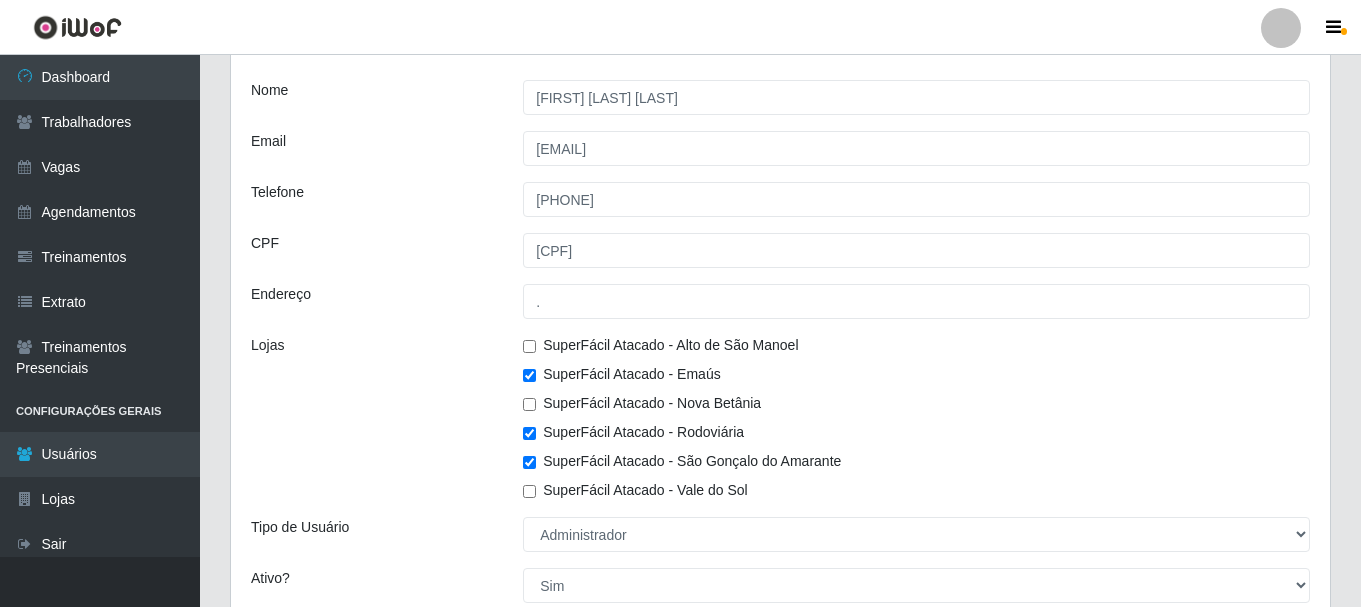 scroll, scrollTop: 558, scrollLeft: 0, axis: vertical 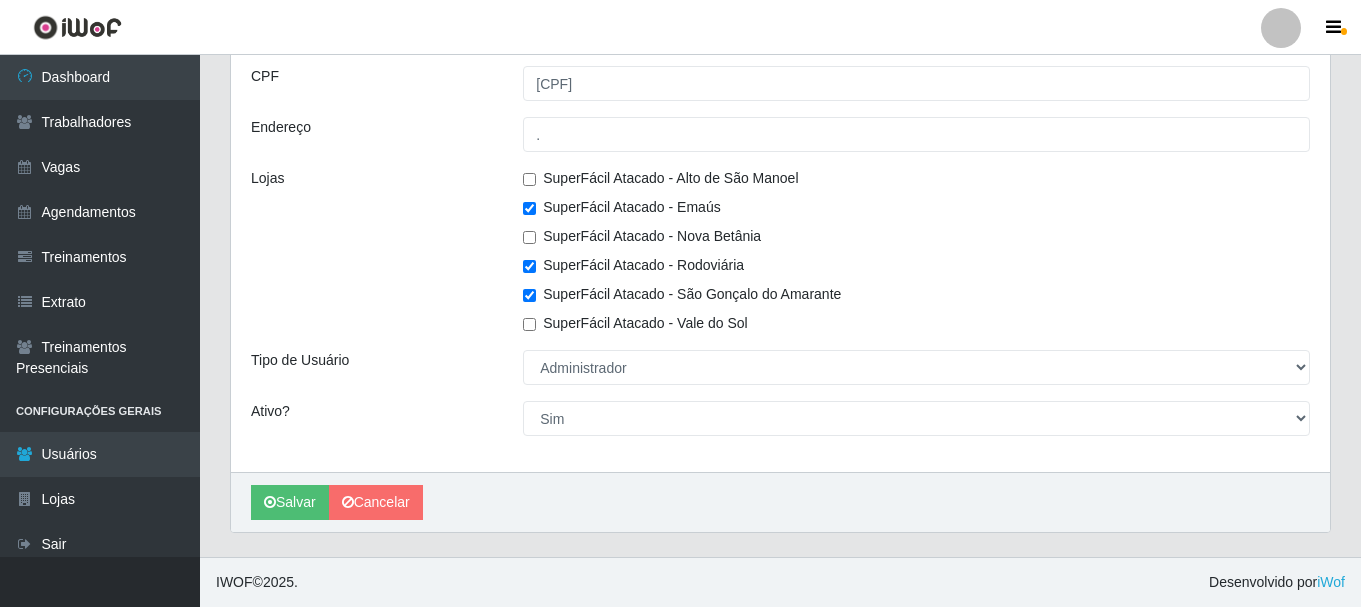 click on "SuperFácil Atacado - Nova Betânia" at bounding box center [916, 236] 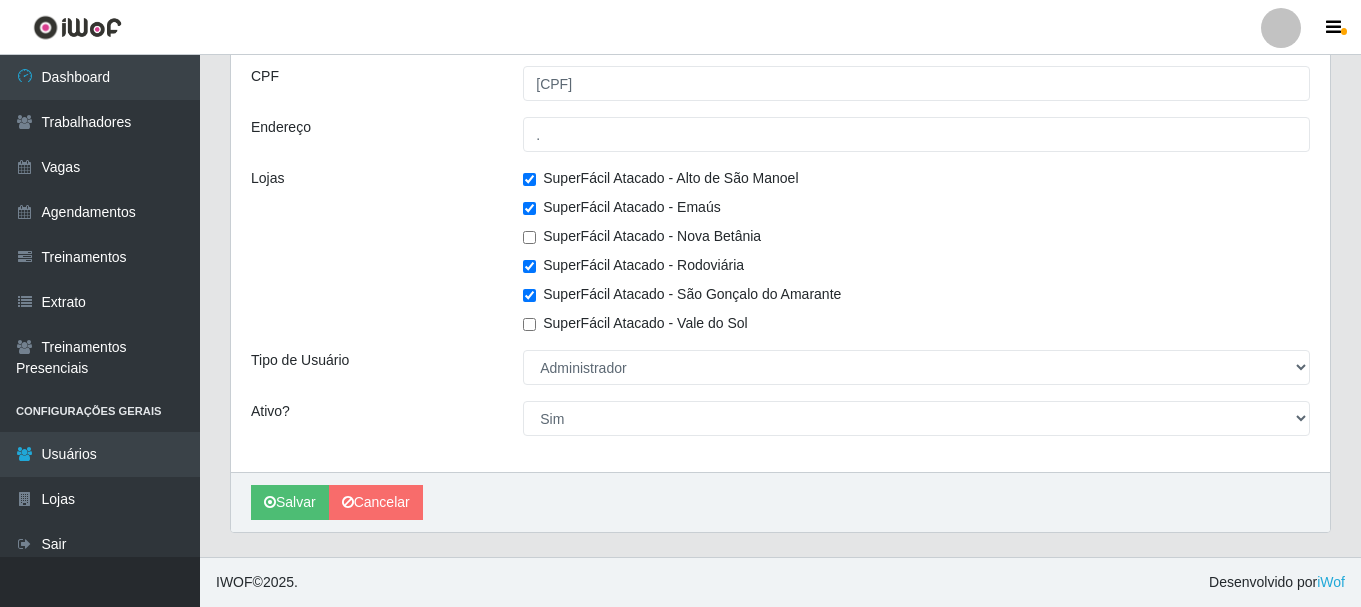 checkbox on "true" 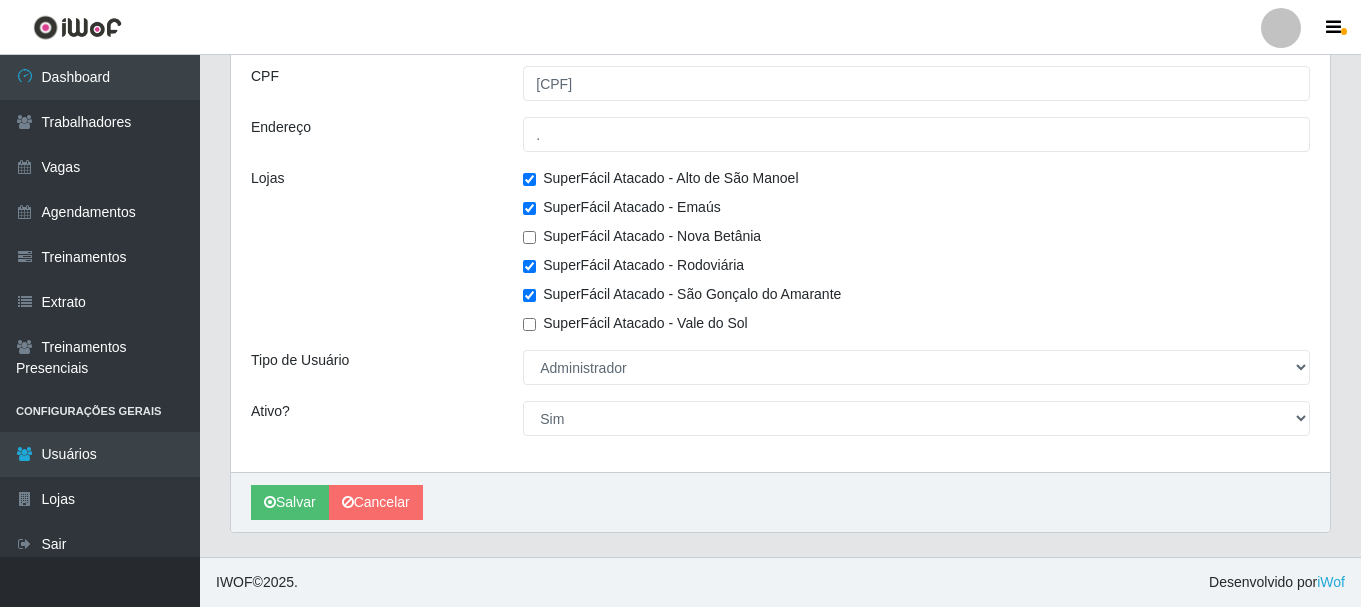 click on "SuperFácil Atacado - Nova Betânia" at bounding box center (529, 237) 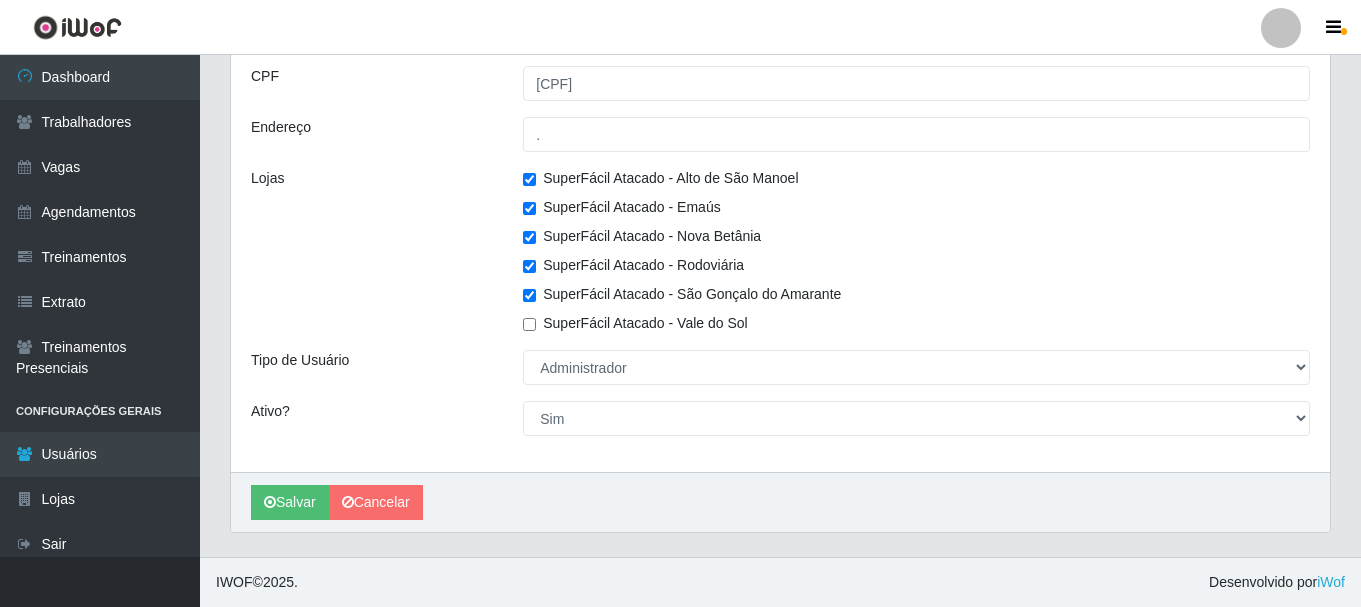 checkbox on "true" 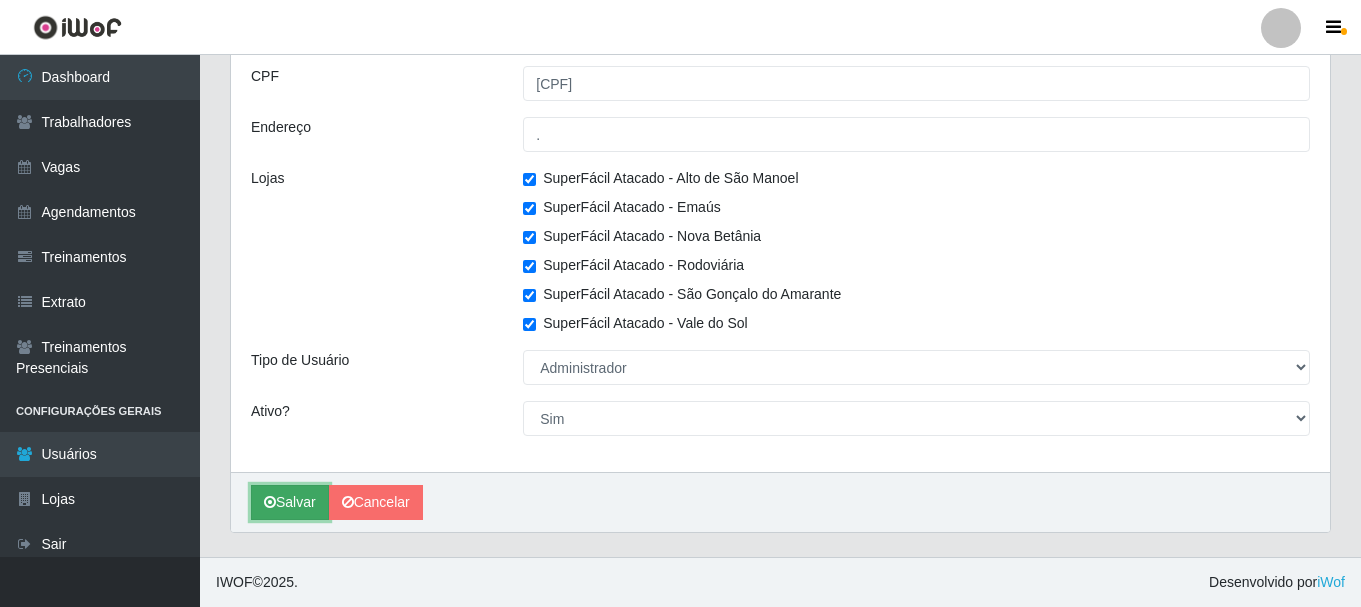 click on "Salvar" at bounding box center (290, 502) 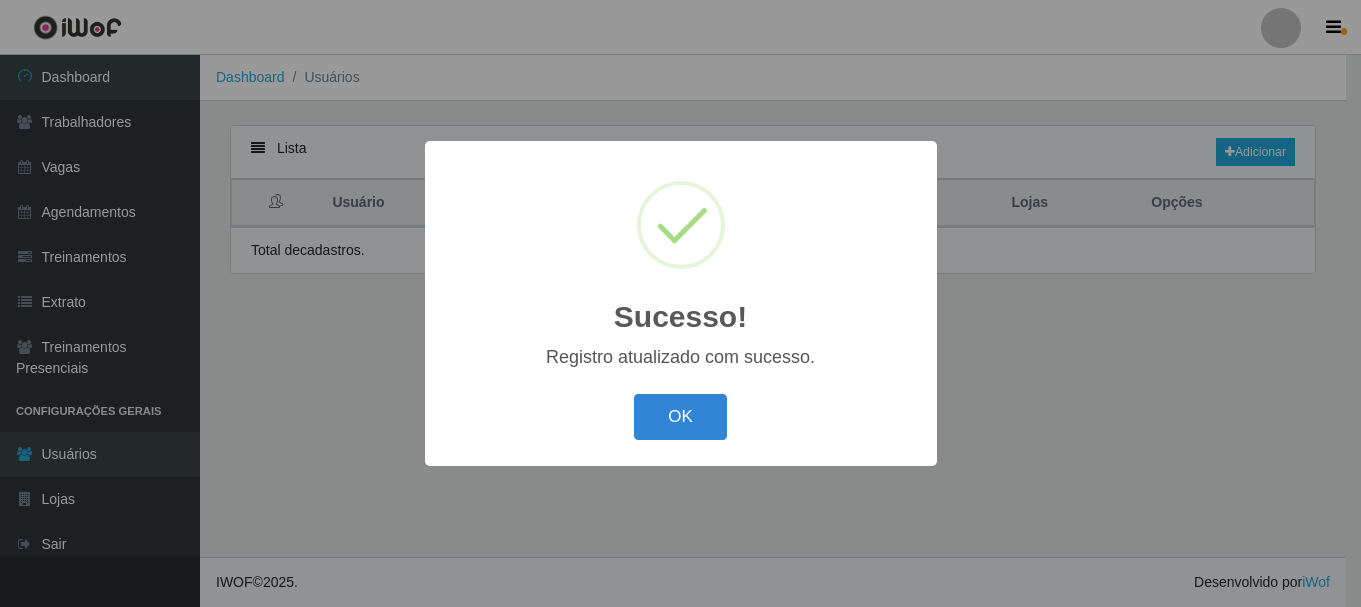 scroll, scrollTop: 0, scrollLeft: 0, axis: both 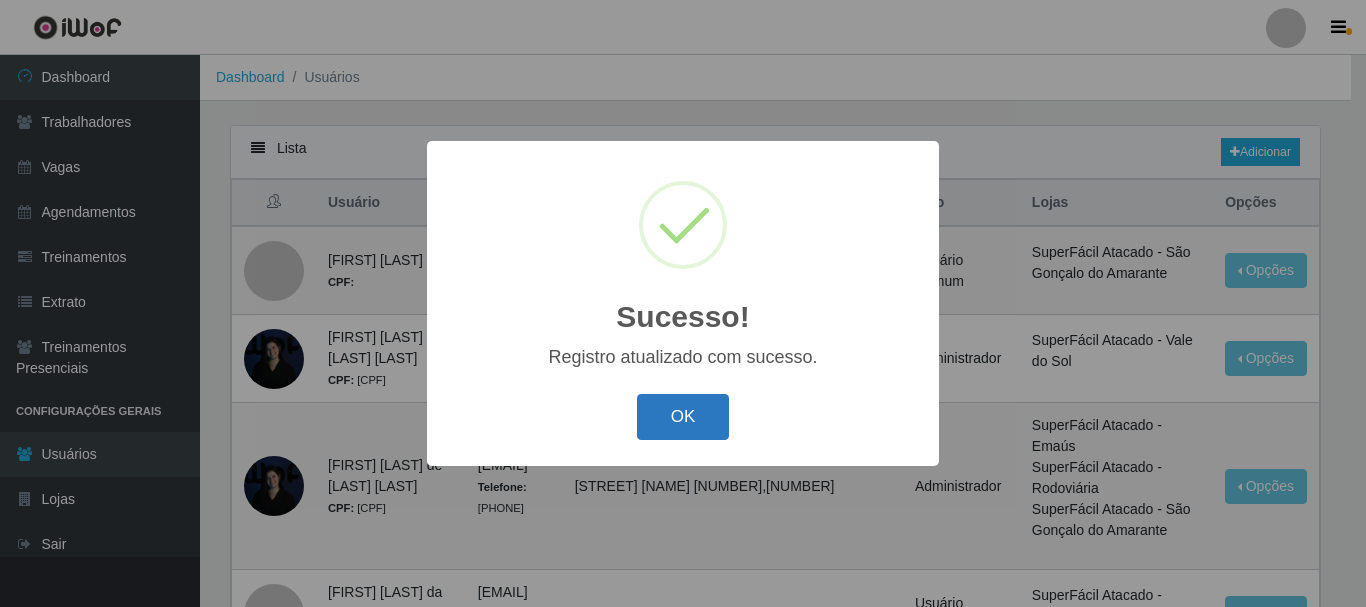 click on "OK" at bounding box center (683, 417) 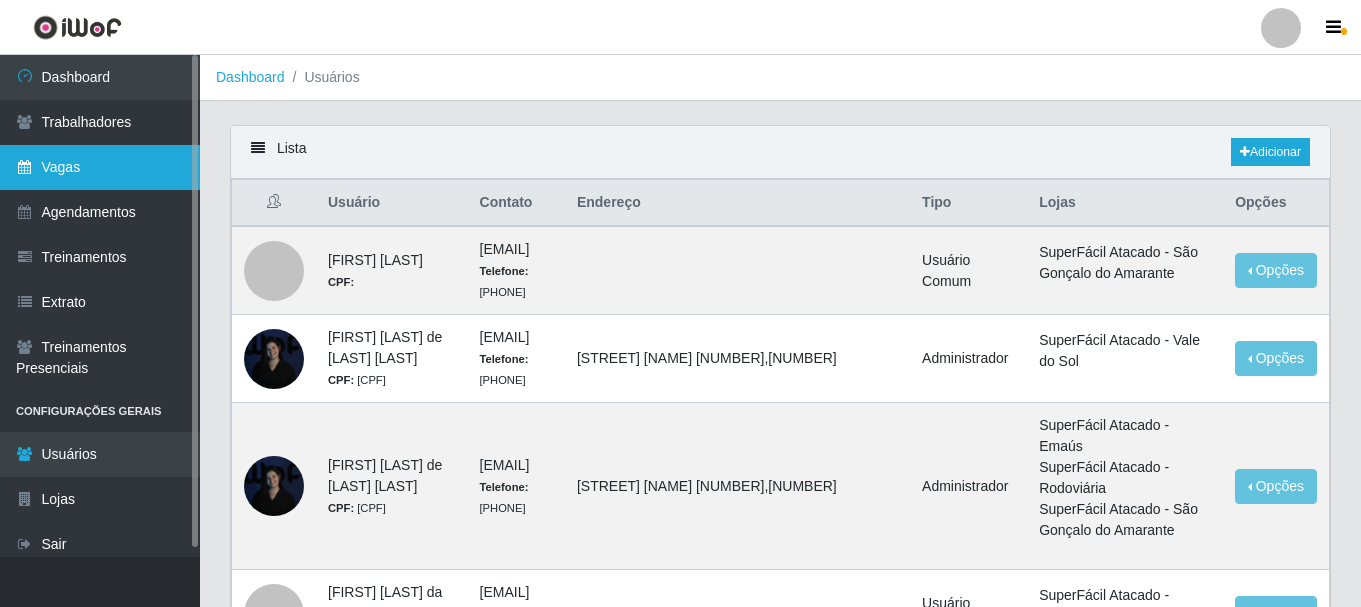 click on "Vagas" at bounding box center [100, 167] 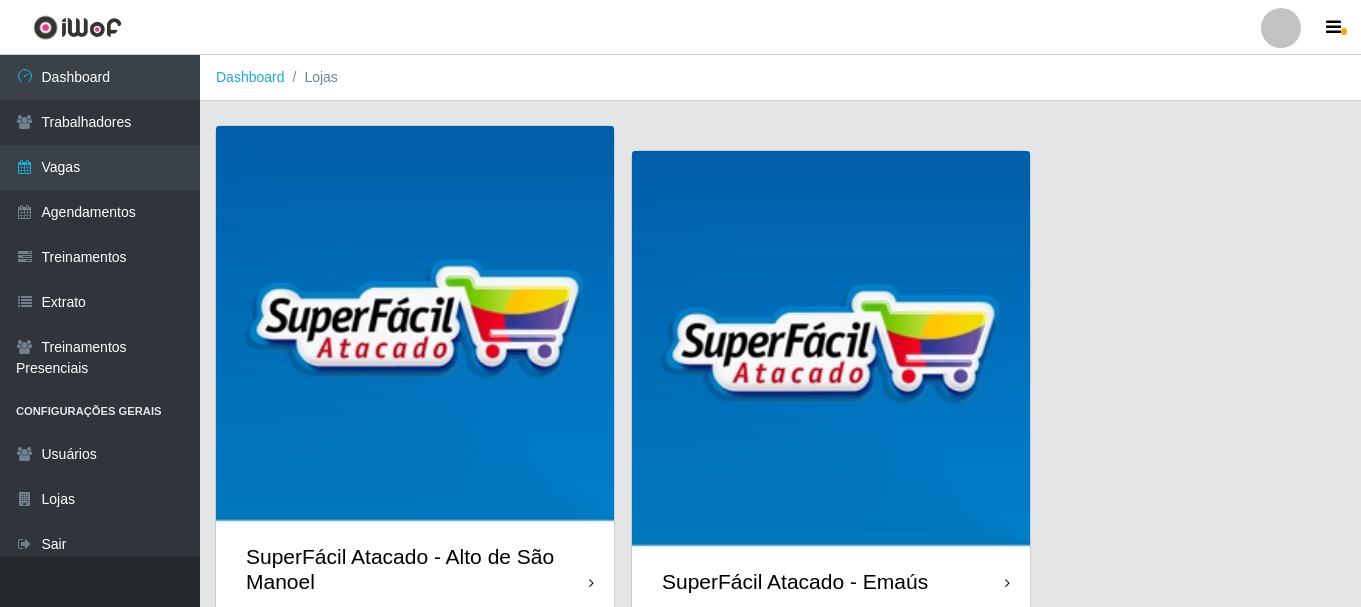 scroll, scrollTop: 1086, scrollLeft: 0, axis: vertical 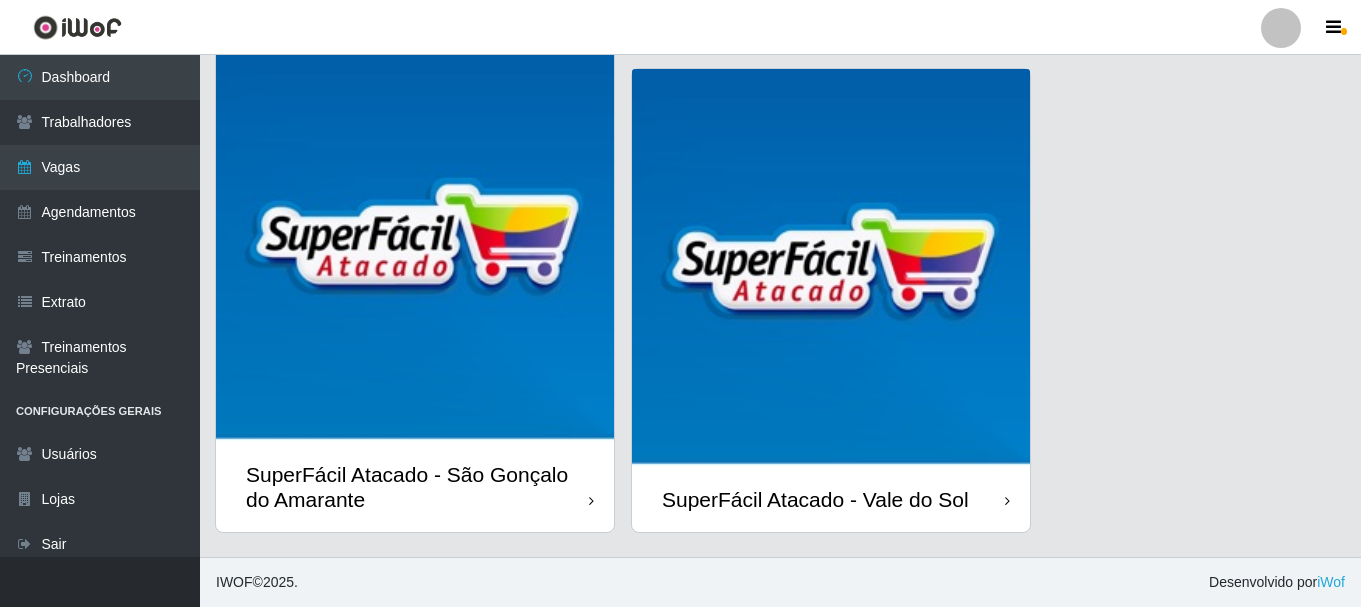 click on "SuperFácil Atacado - Vale do Sol" at bounding box center (815, 499) 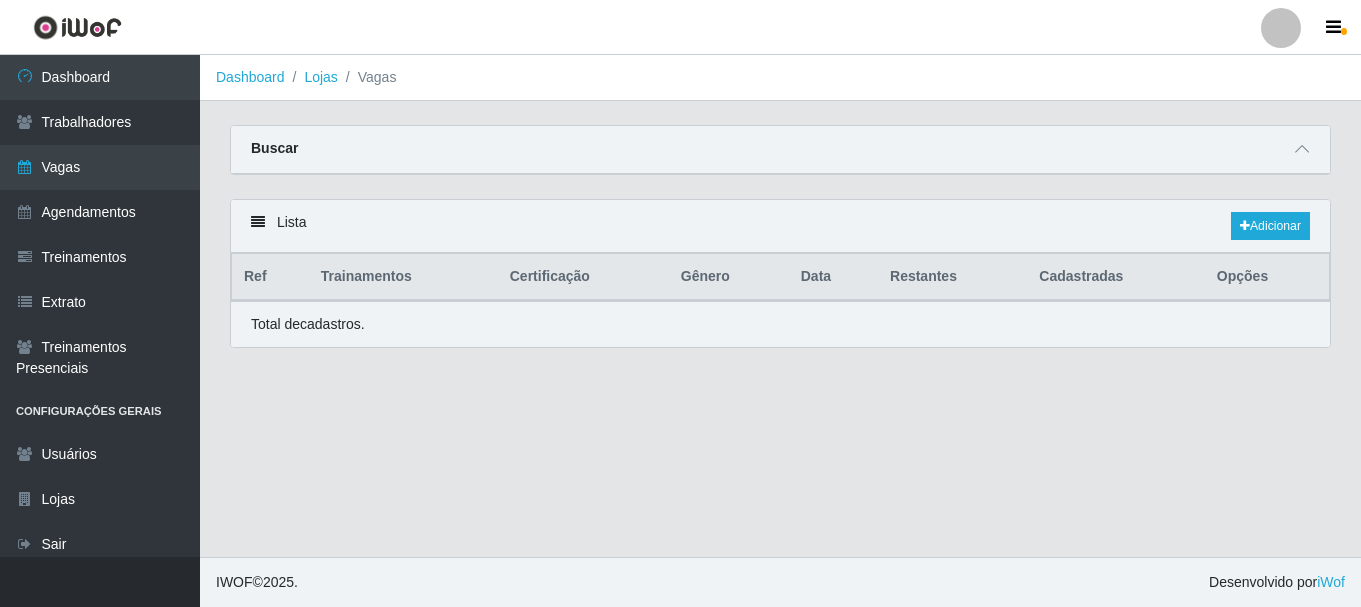 scroll, scrollTop: 0, scrollLeft: 0, axis: both 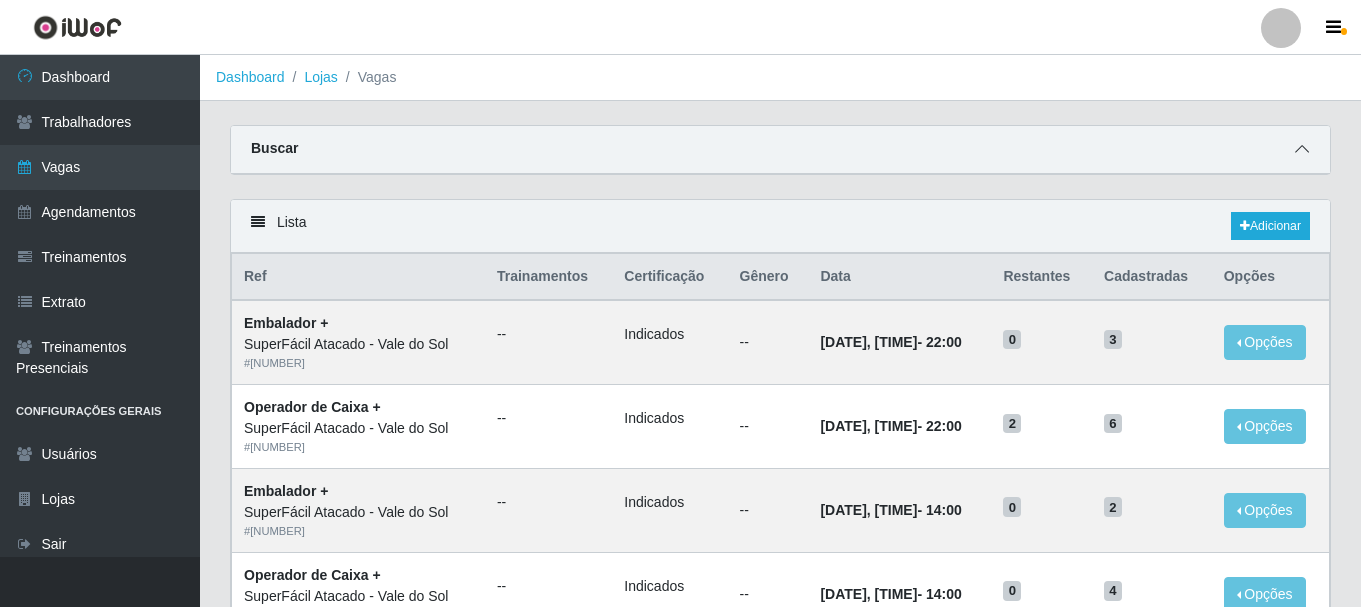 click at bounding box center [1302, 149] 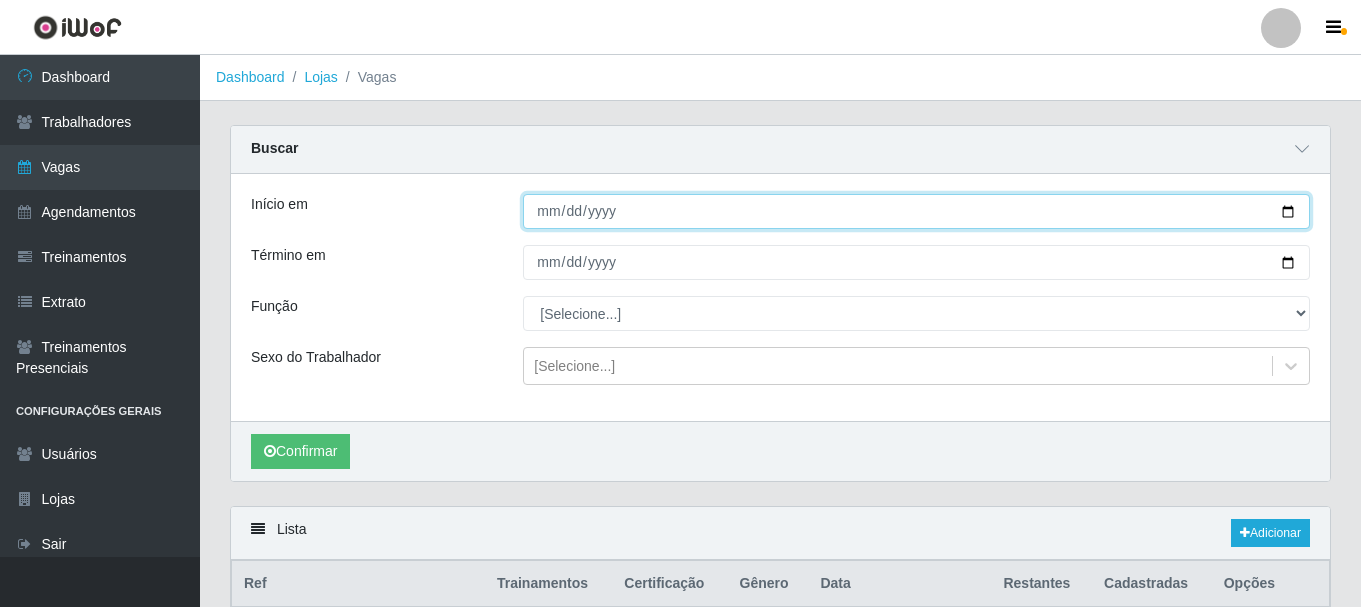 click on "Início em" at bounding box center [916, 211] 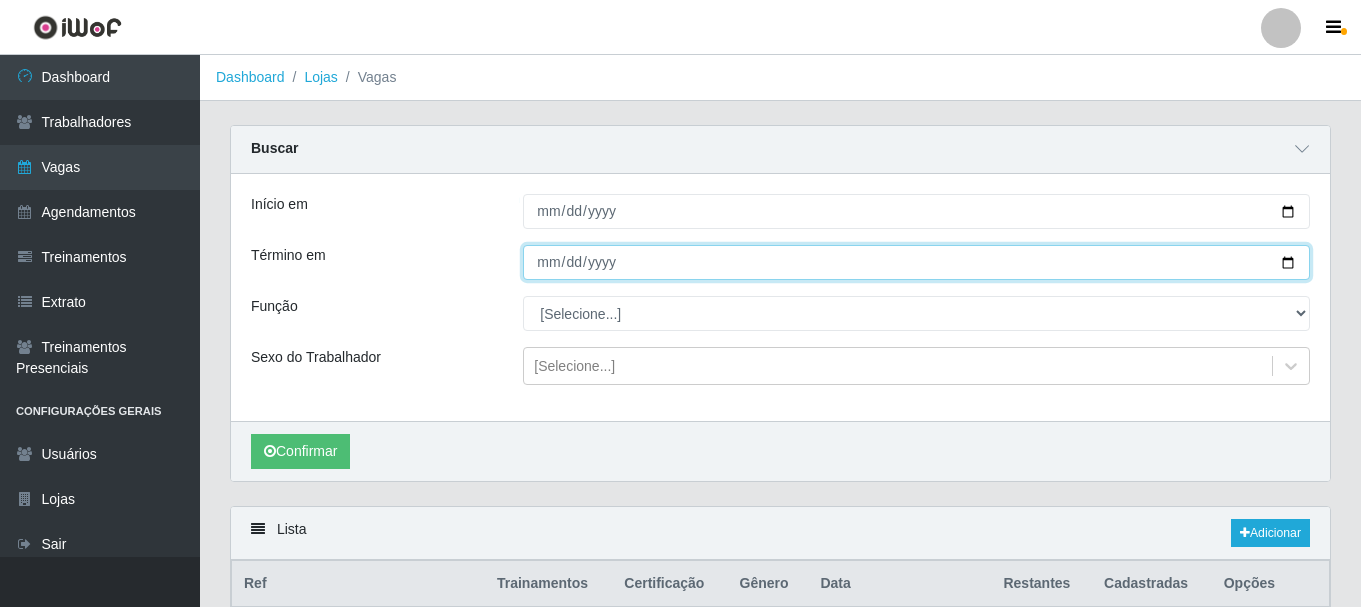click on "Término em" at bounding box center (916, 262) 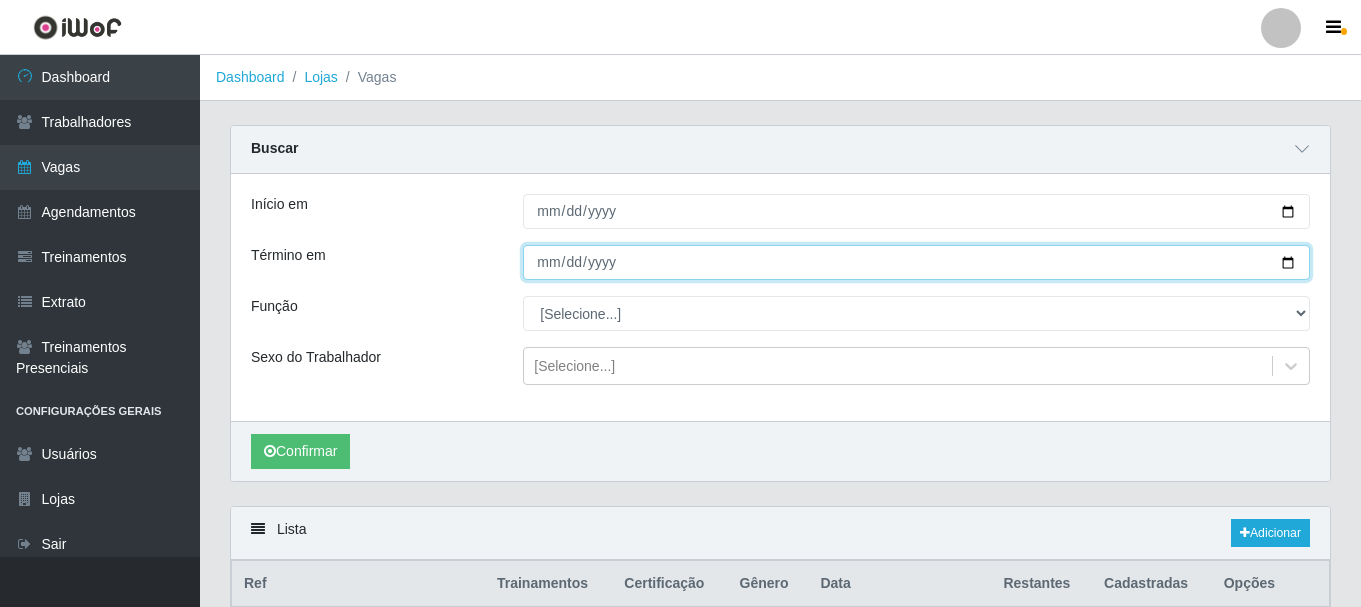 type on "2025-08-04" 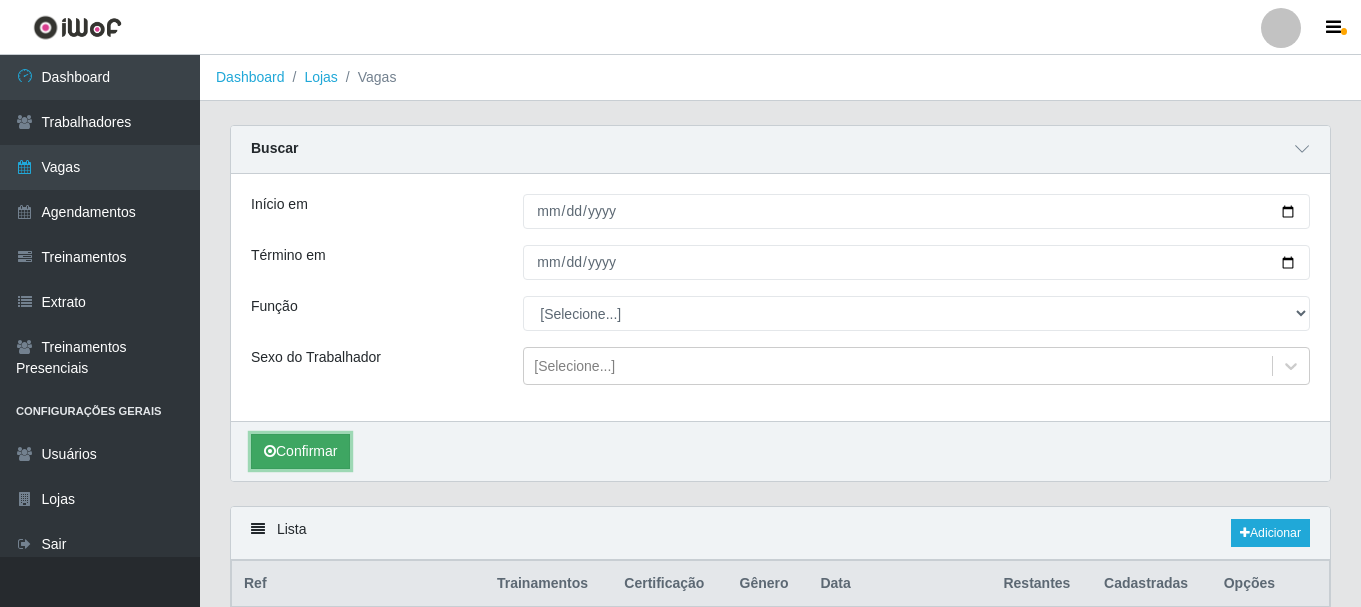 click on "Confirmar" at bounding box center (300, 451) 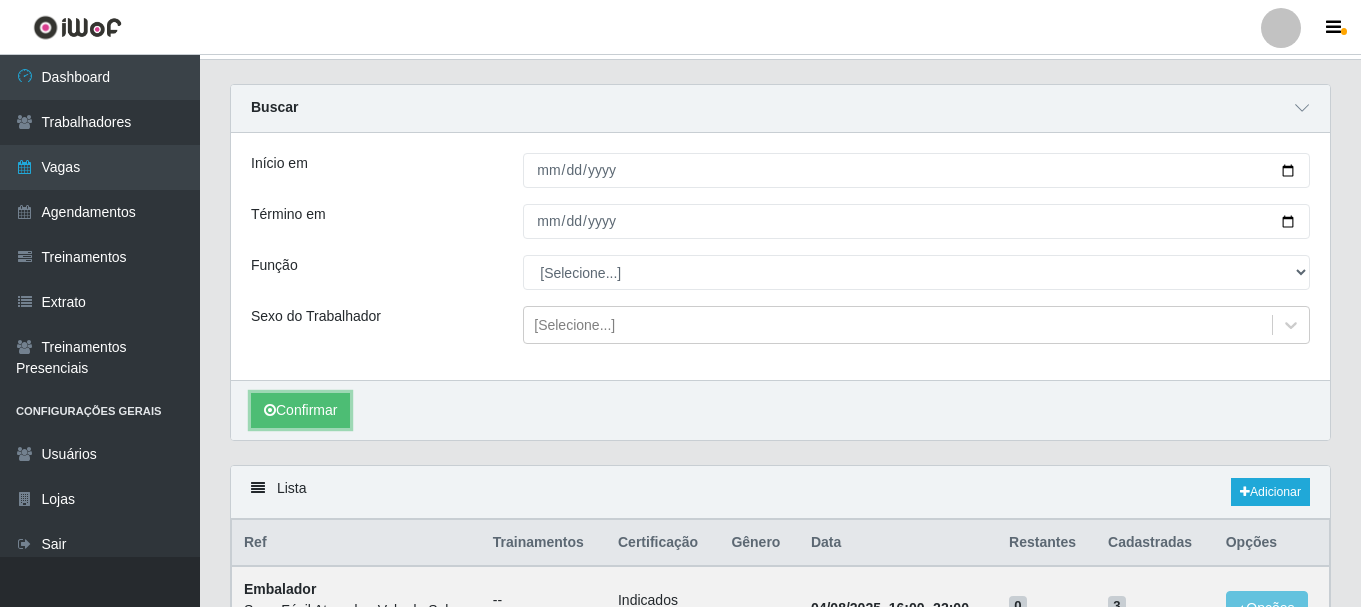 scroll, scrollTop: 37, scrollLeft: 0, axis: vertical 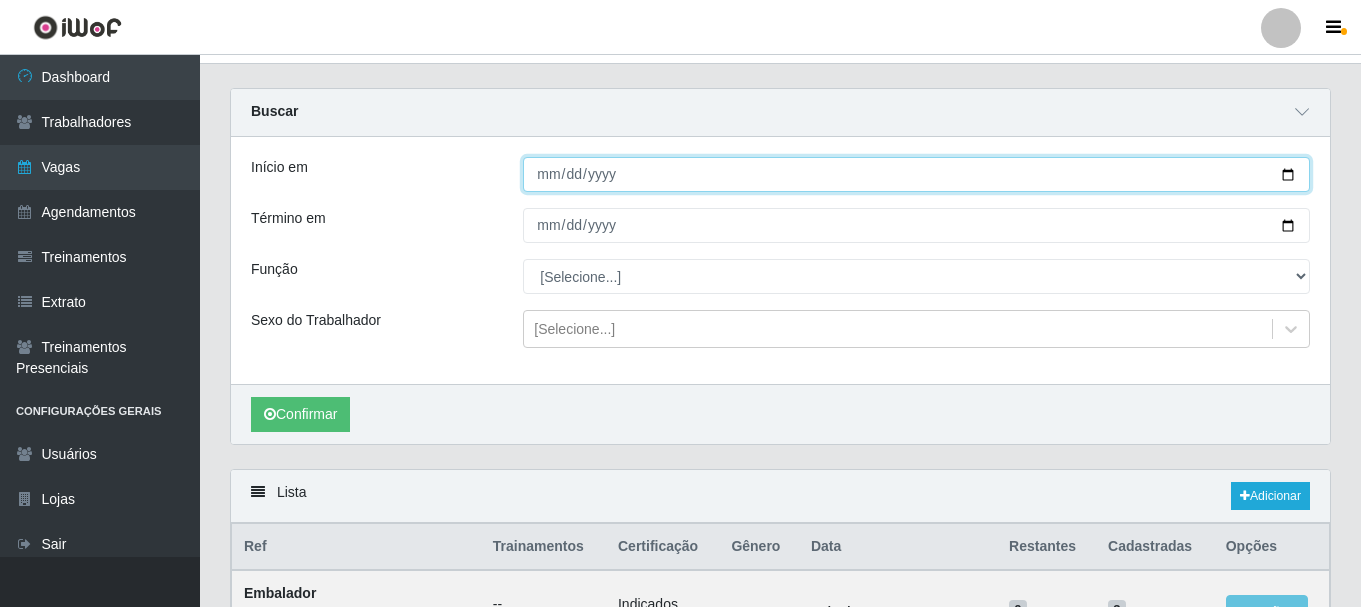 click on "2025-08-03" at bounding box center (916, 174) 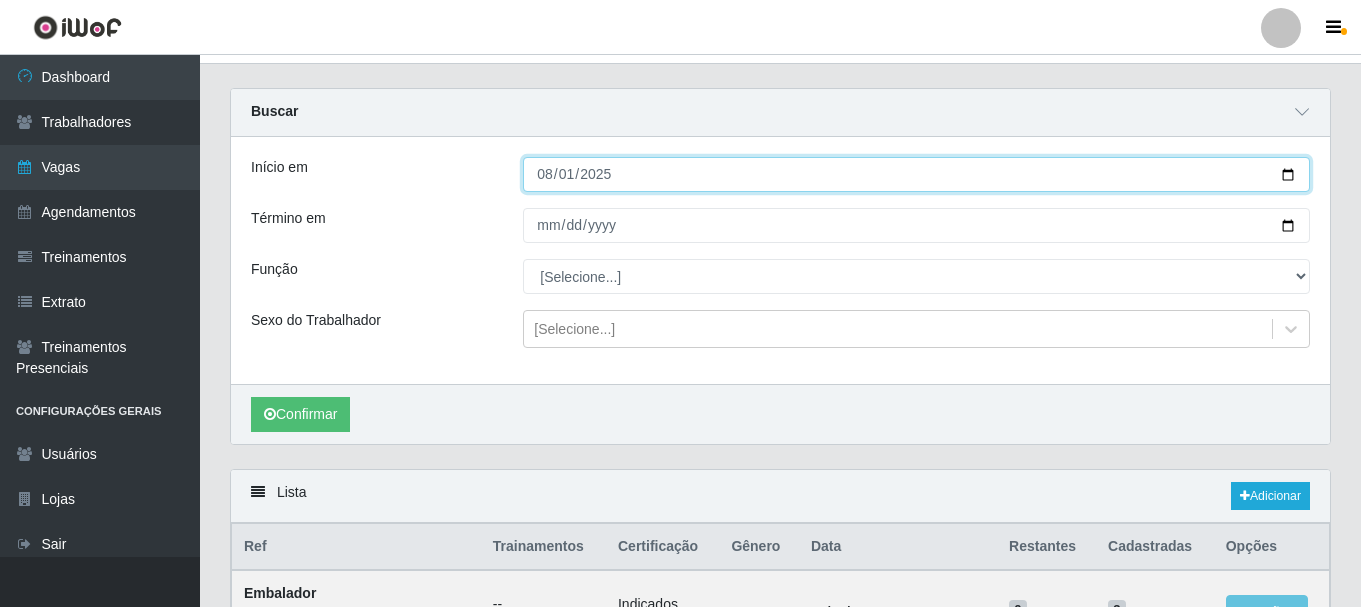 type on "2025-08-01" 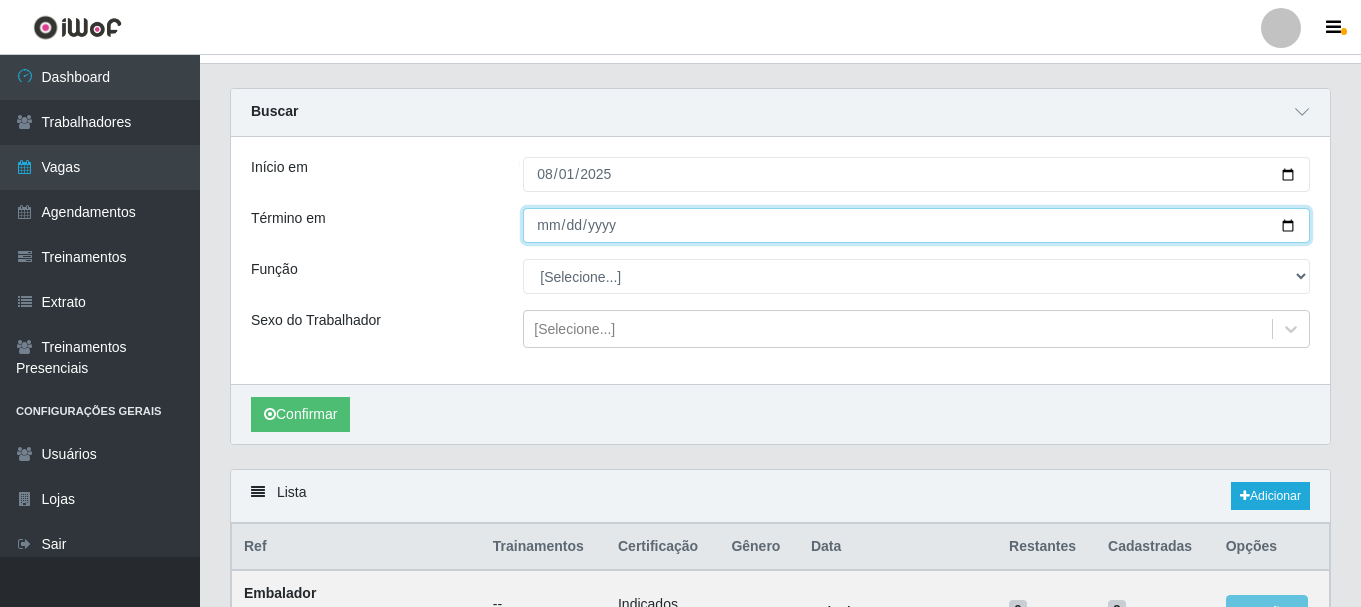 click on "2025-08-04" at bounding box center (916, 225) 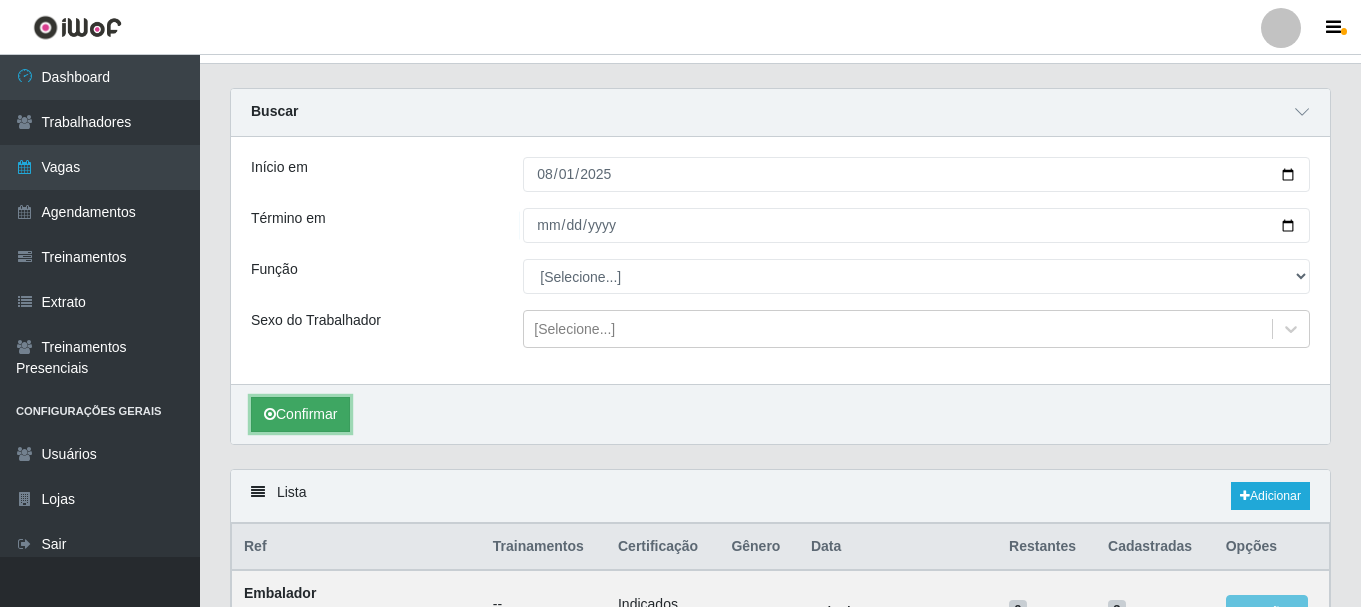 click at bounding box center (270, 414) 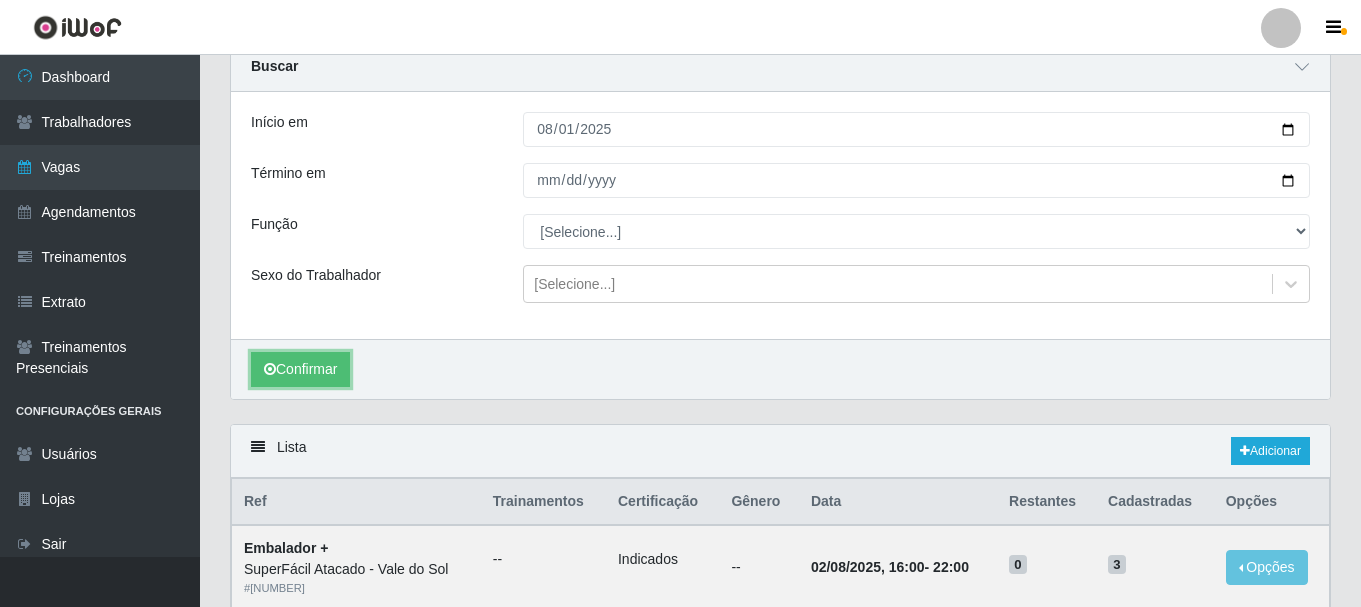 scroll, scrollTop: 73, scrollLeft: 0, axis: vertical 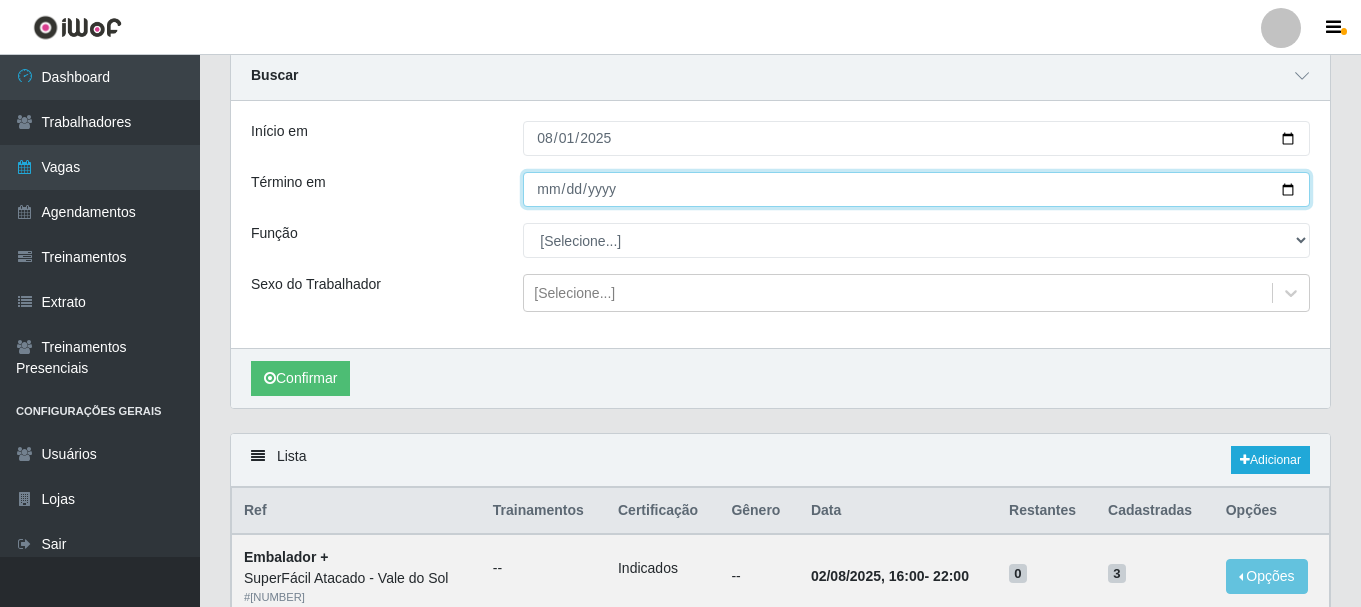 click on "2025-08-02" at bounding box center [916, 189] 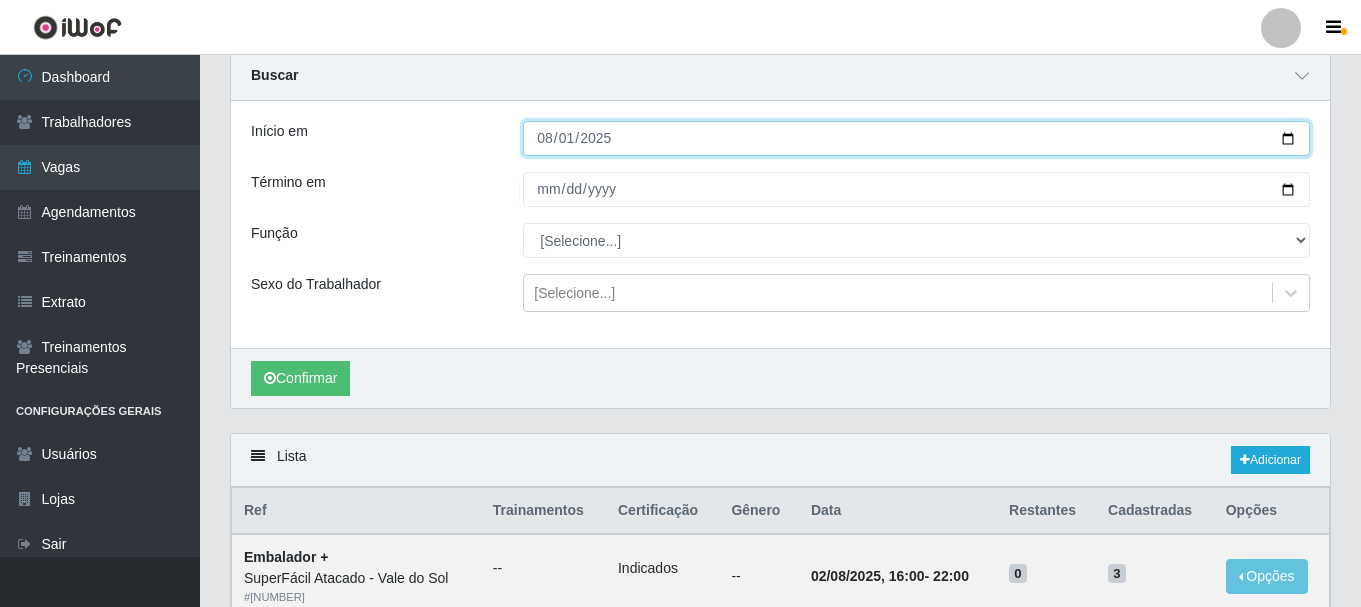click on "2025-08-01" at bounding box center (916, 138) 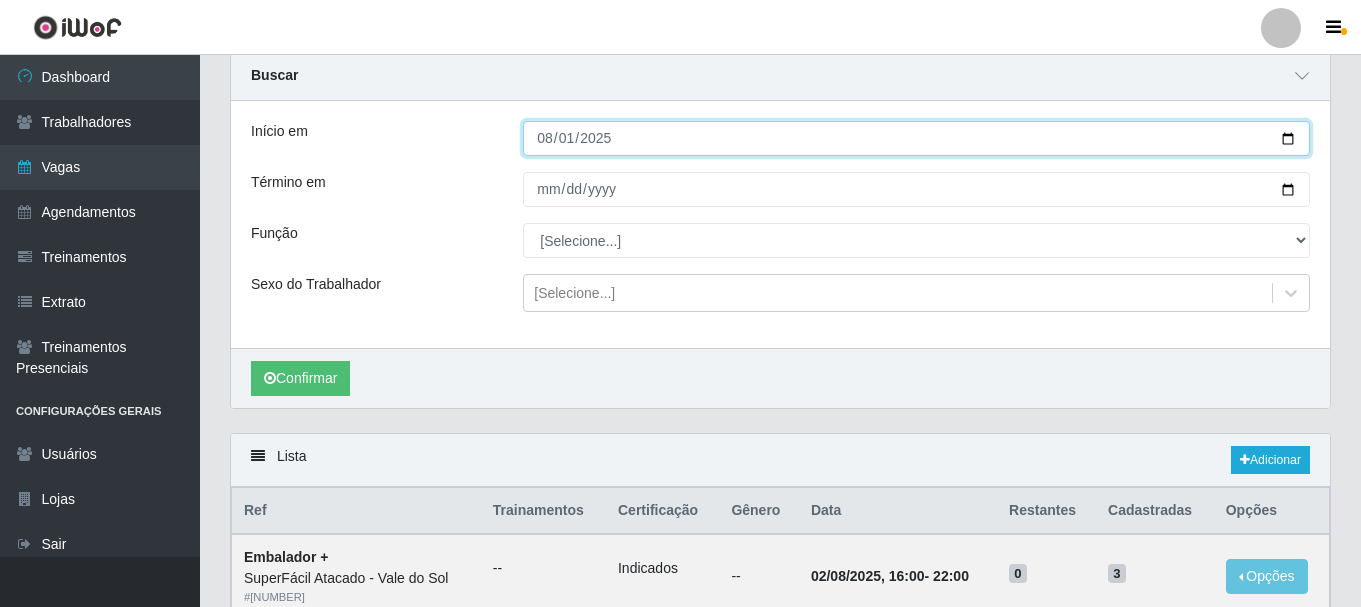 type on "2025-08-02" 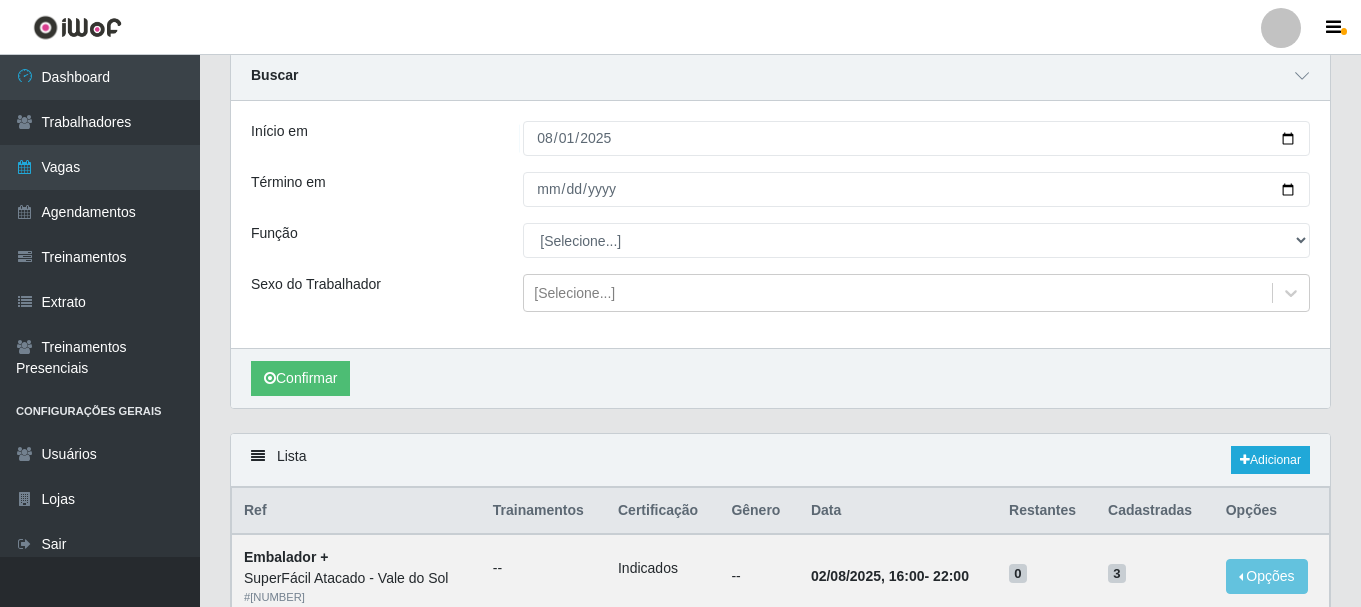 click on "Confirmar" at bounding box center (780, 378) 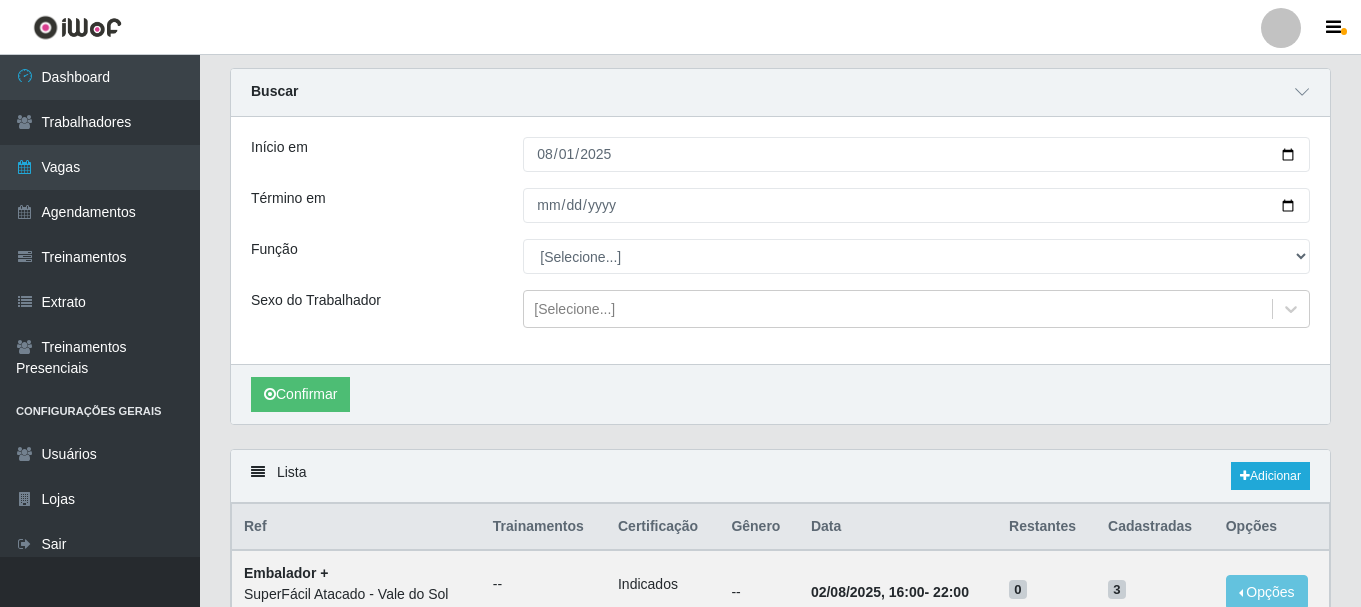 scroll, scrollTop: 0, scrollLeft: 0, axis: both 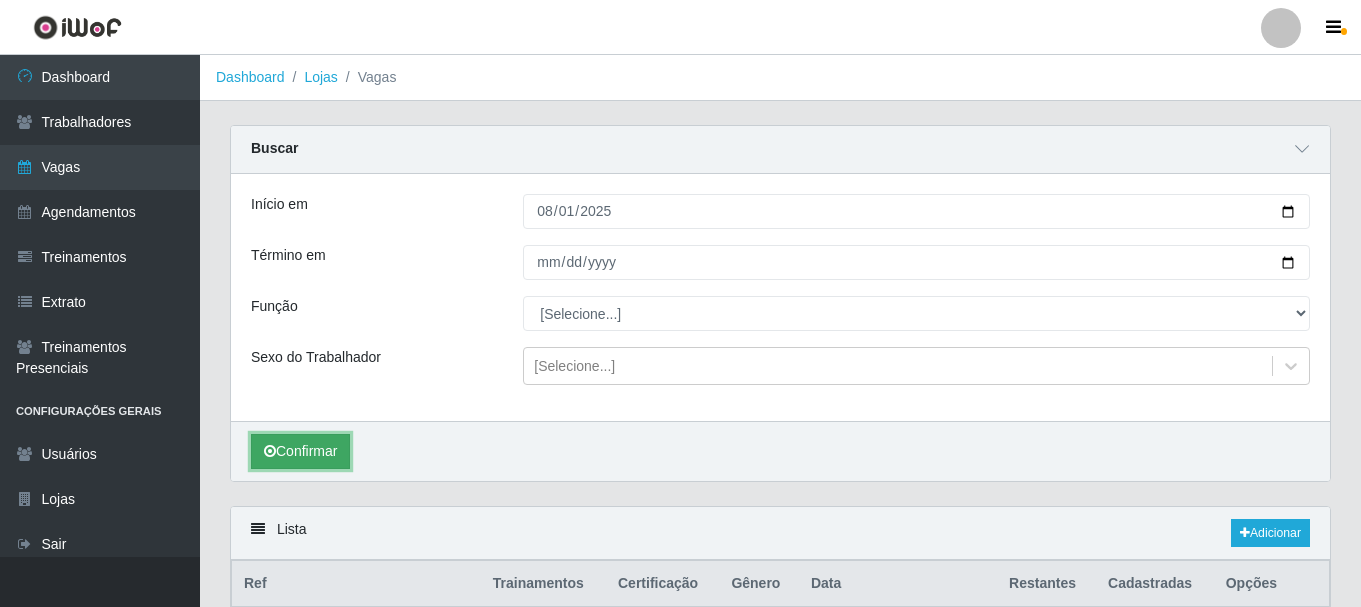 click on "Confirmar" at bounding box center (300, 451) 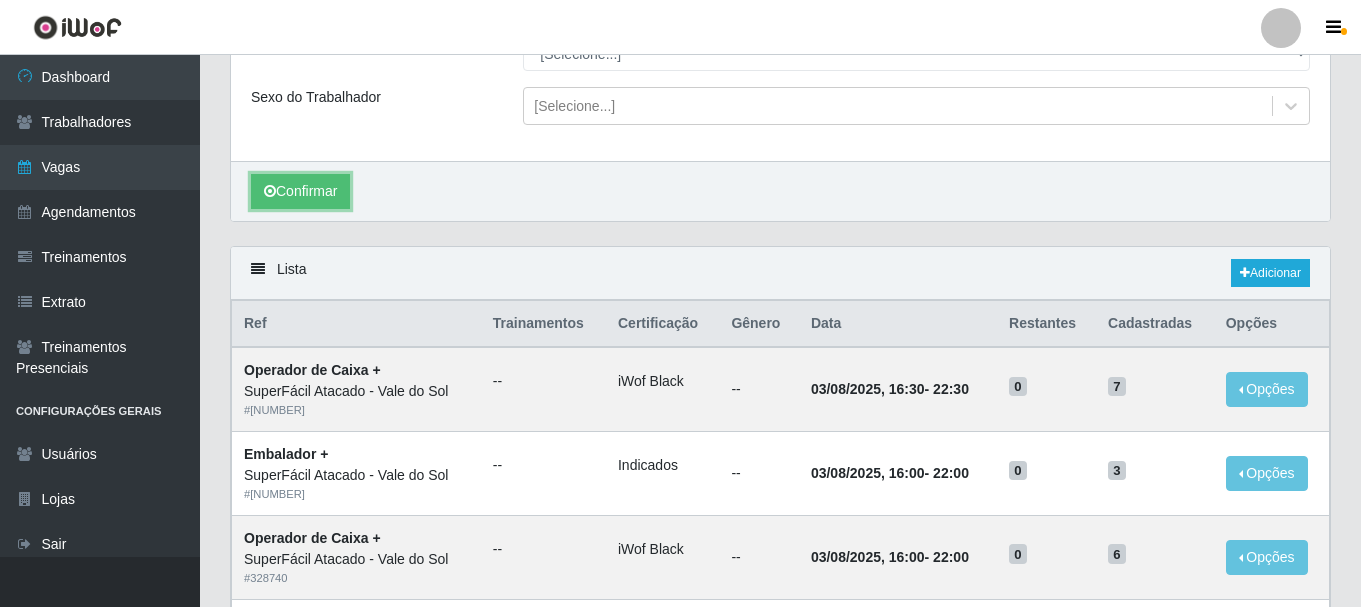 scroll, scrollTop: 0, scrollLeft: 0, axis: both 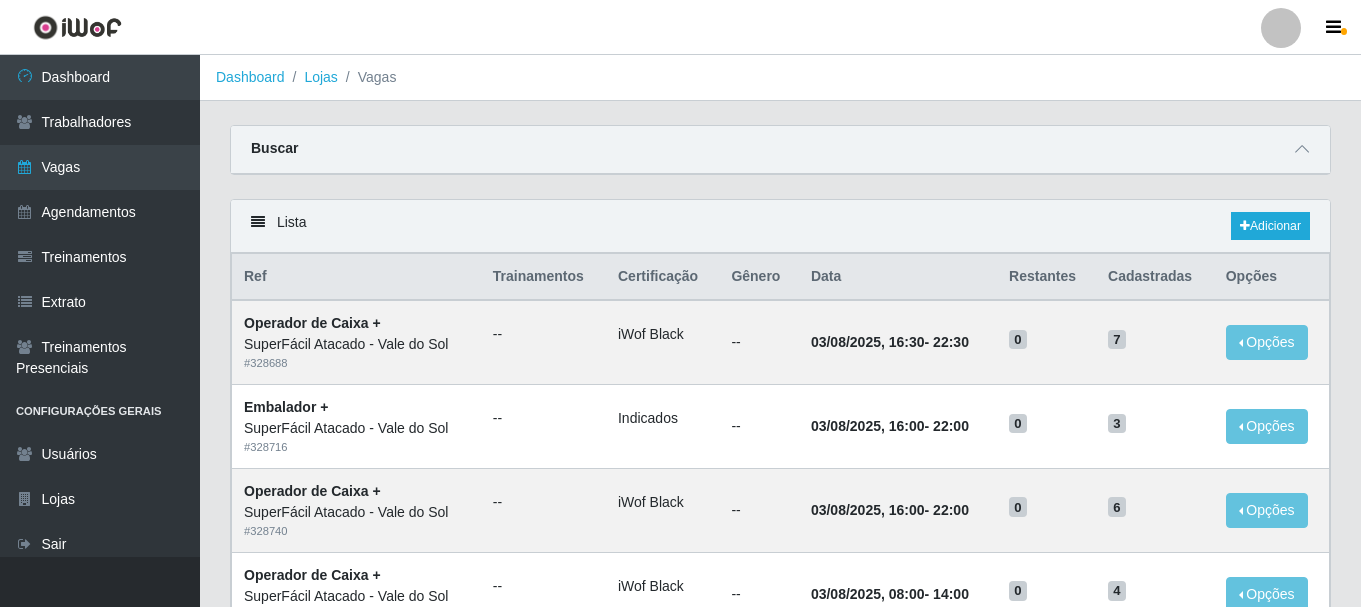 click at bounding box center (1281, 28) 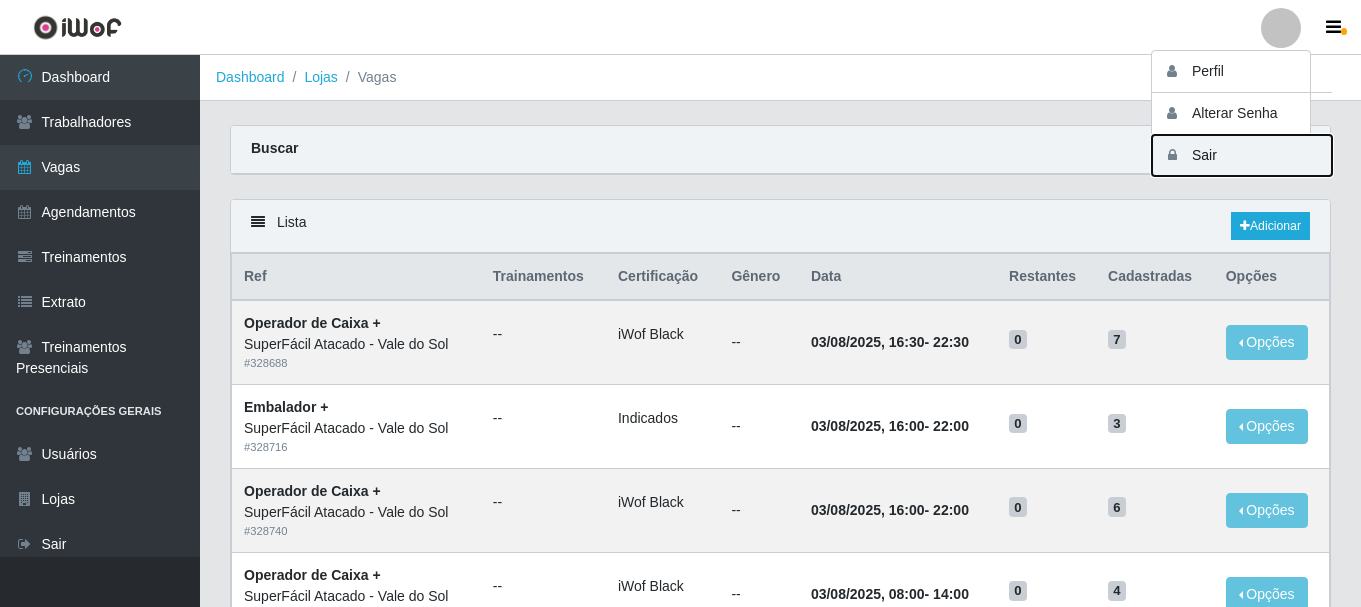 click on "Sair" at bounding box center [1242, 155] 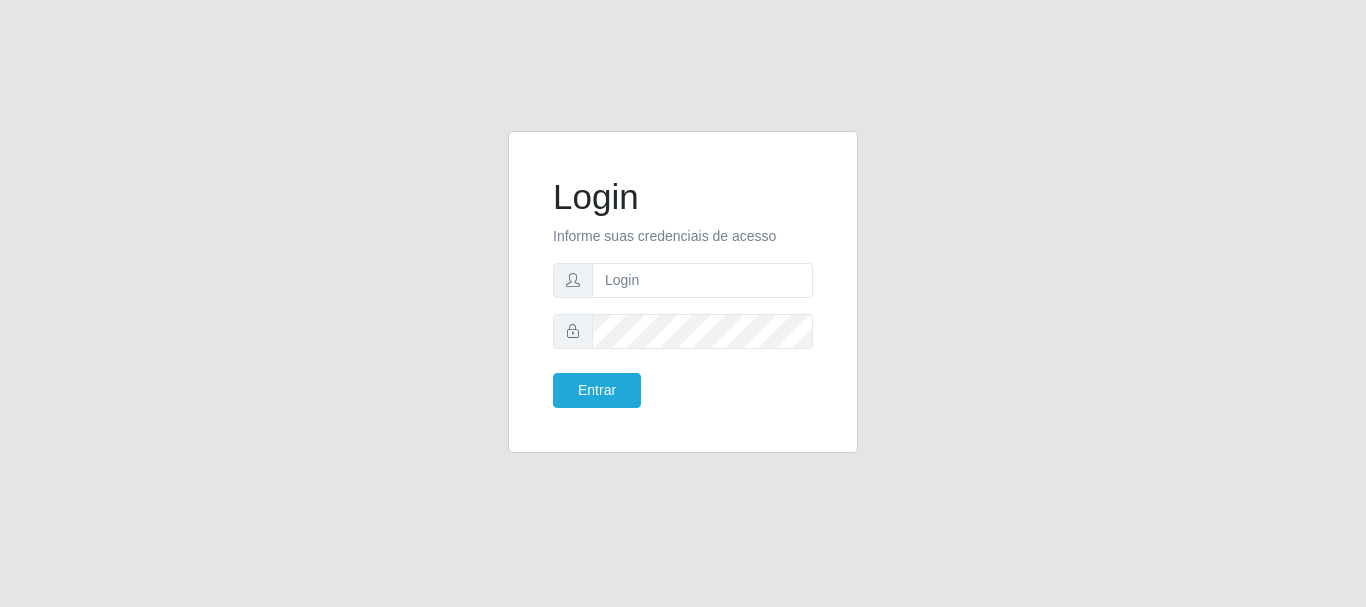 click on "Login Informe suas credenciais de acesso Entrar" at bounding box center (683, 292) 